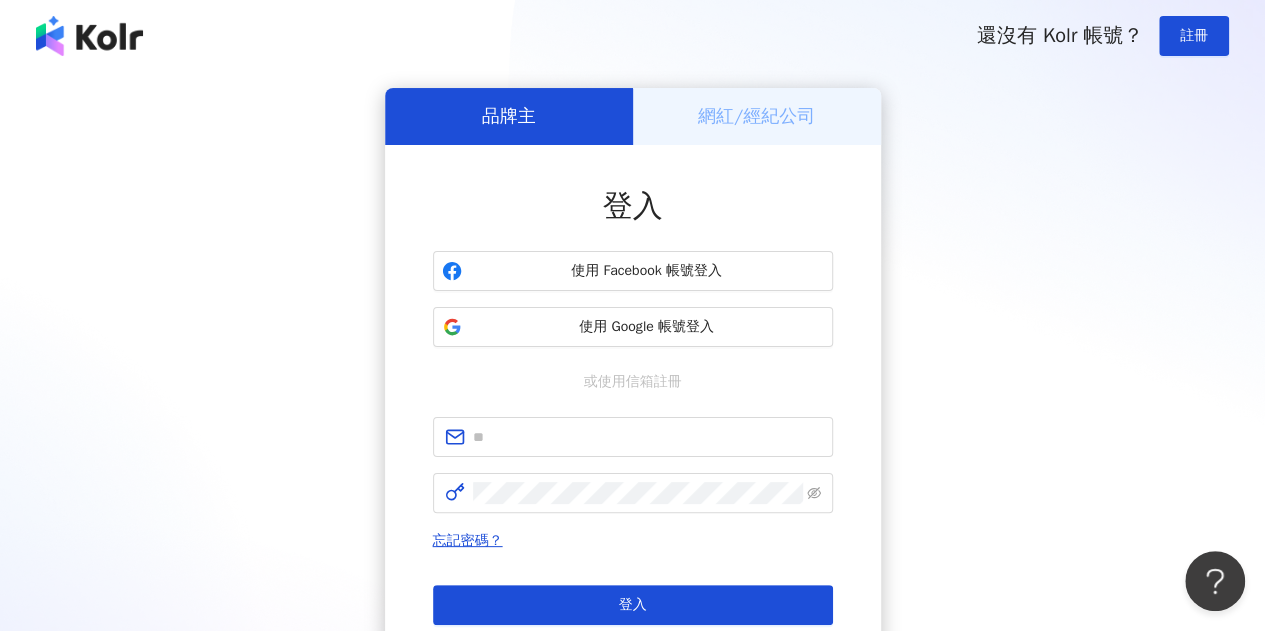 scroll, scrollTop: 0, scrollLeft: 0, axis: both 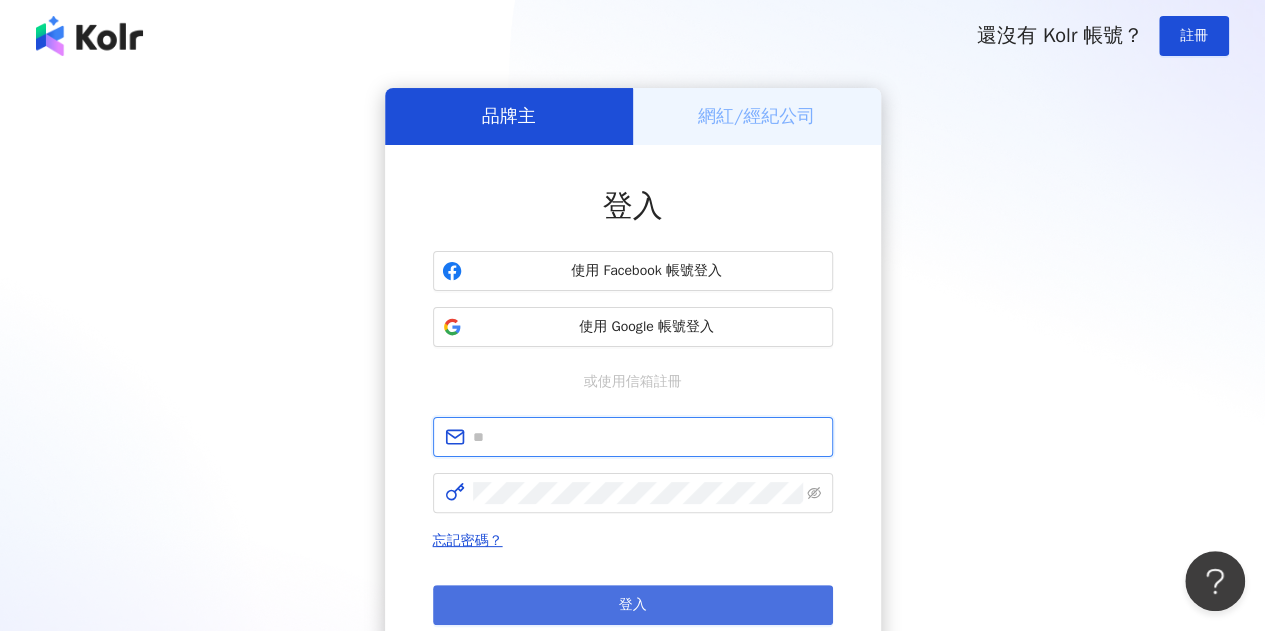 type on "**********" 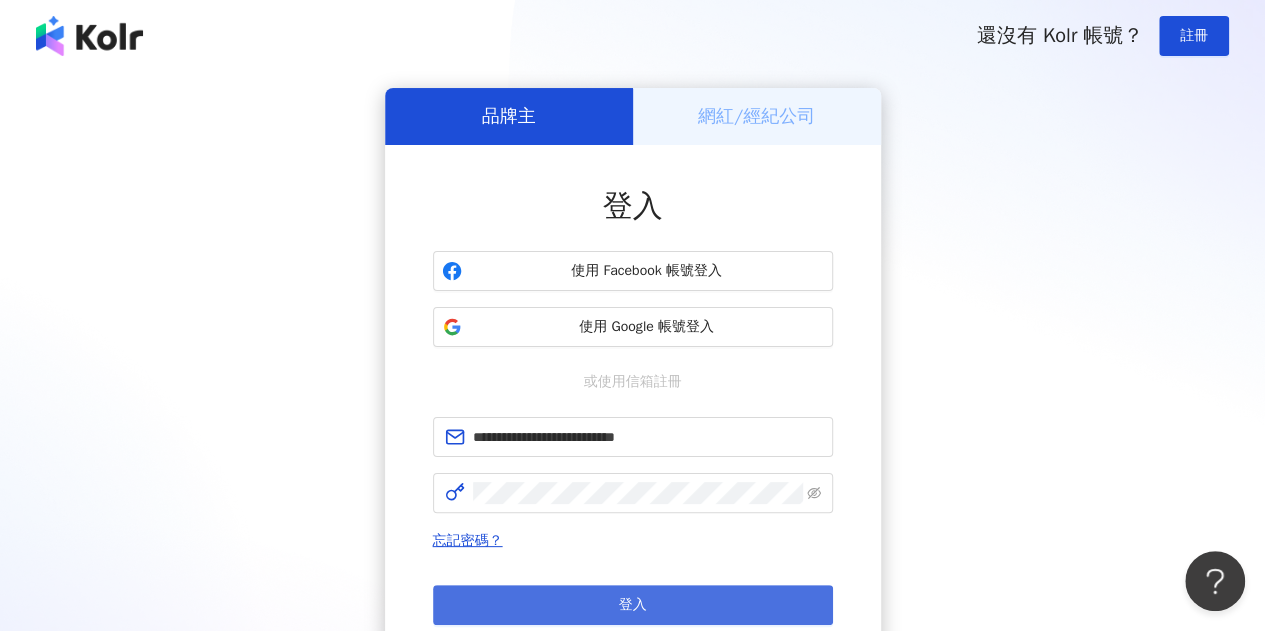 click on "登入" at bounding box center (633, 605) 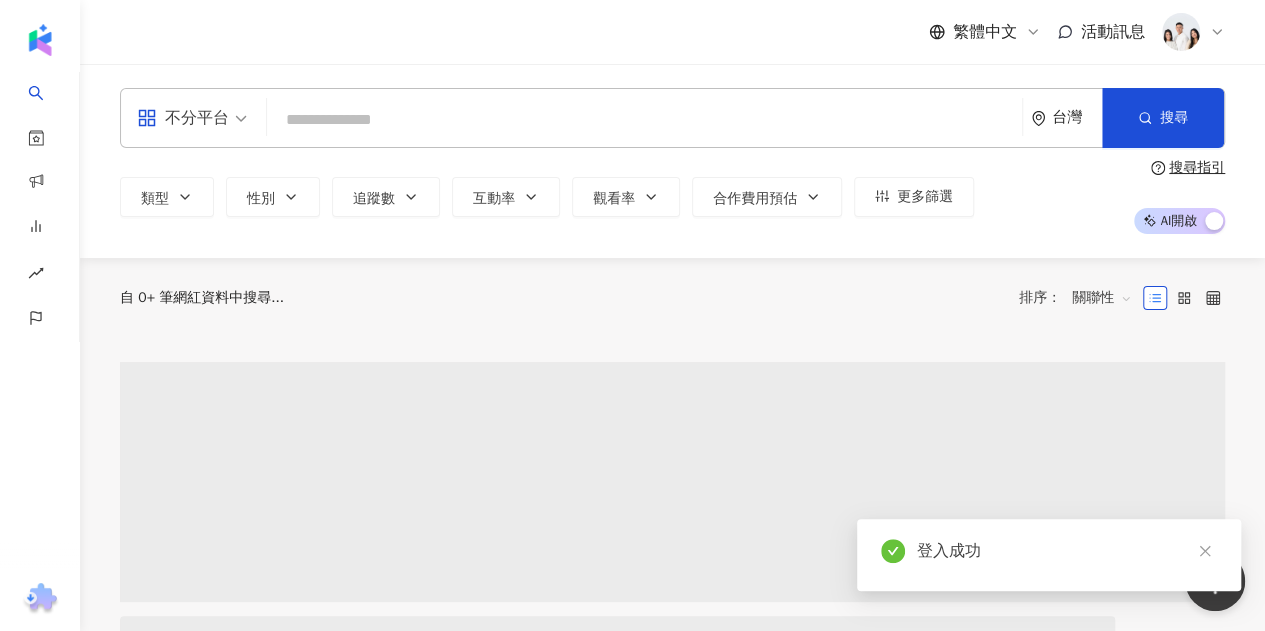 click on "不分平台 台灣 搜尋" at bounding box center [672, 118] 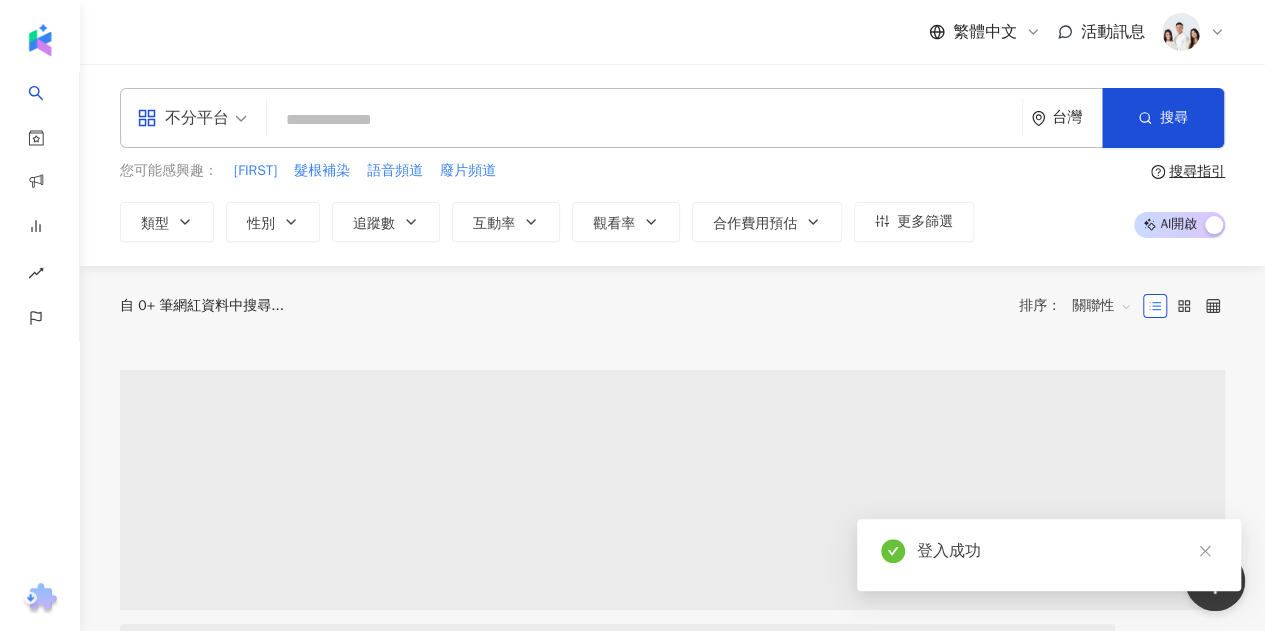 click at bounding box center [644, 120] 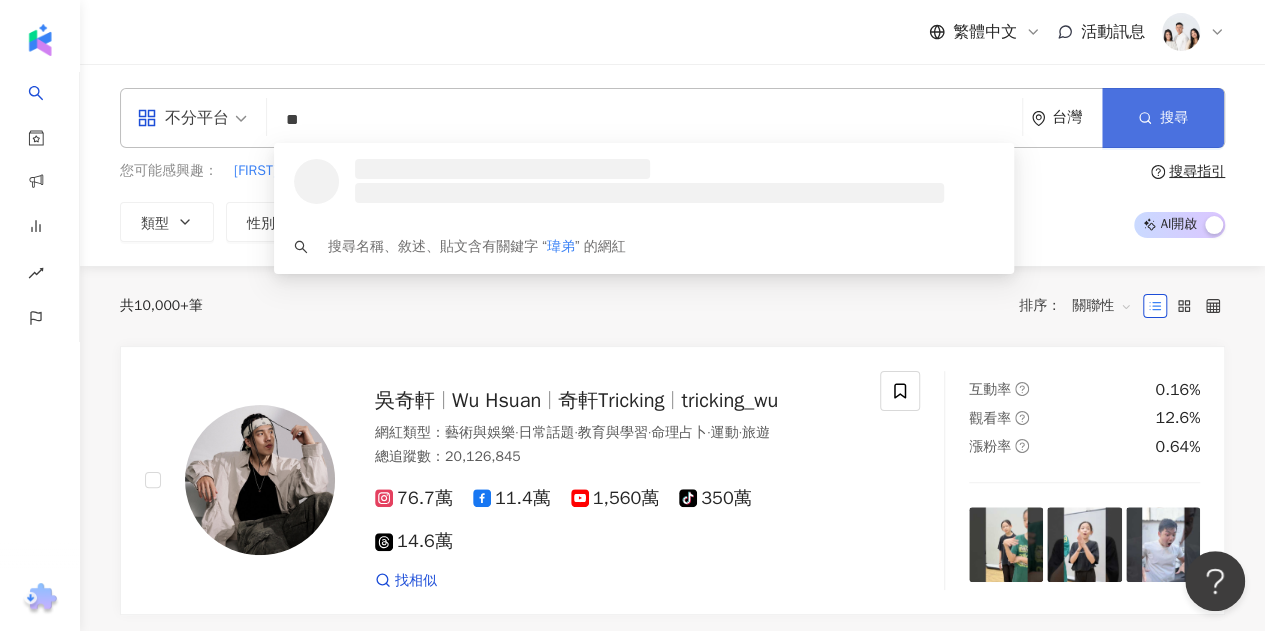 type on "**" 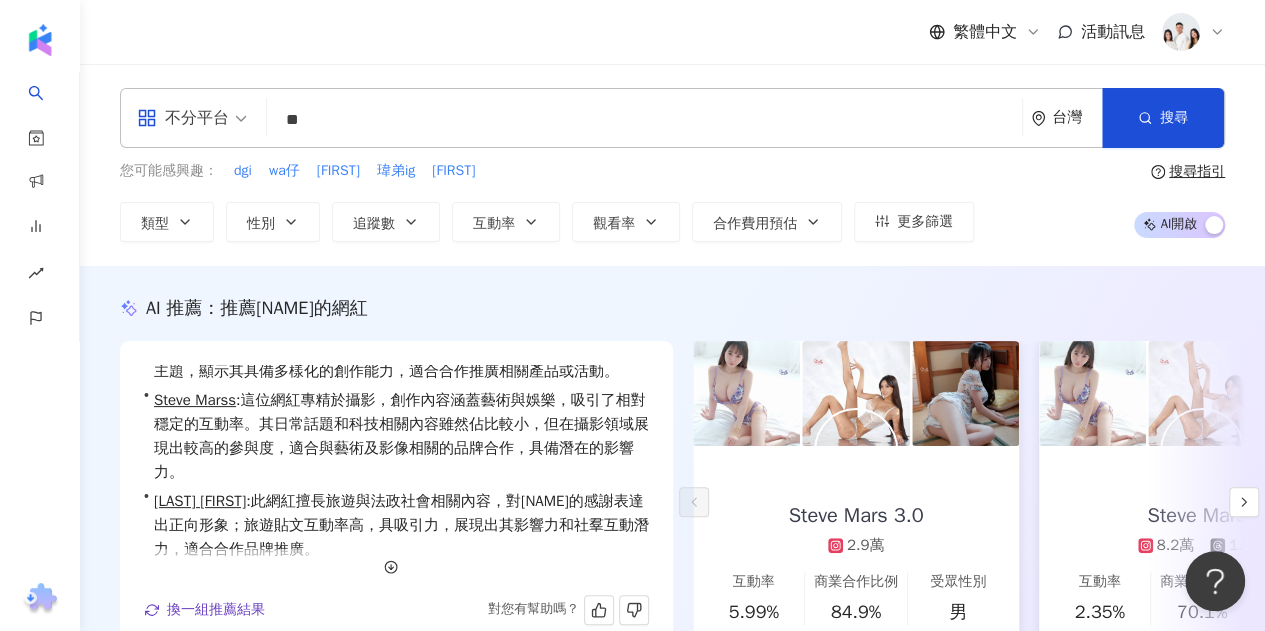 scroll, scrollTop: 97, scrollLeft: 0, axis: vertical 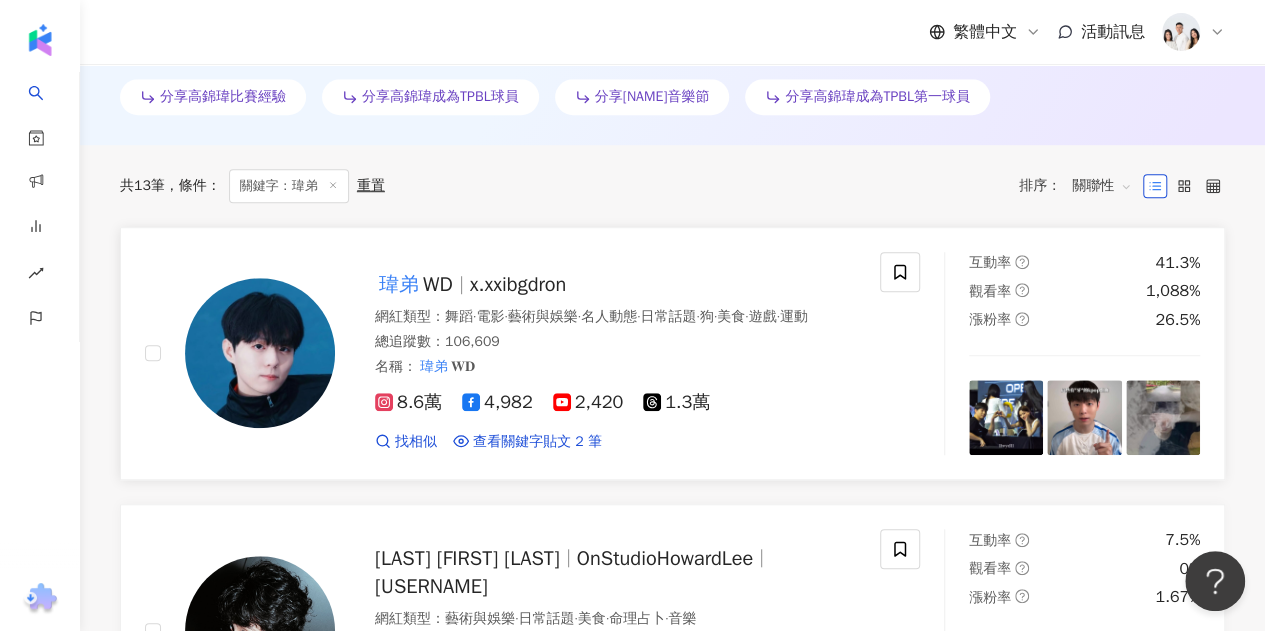 click at bounding box center [260, 353] 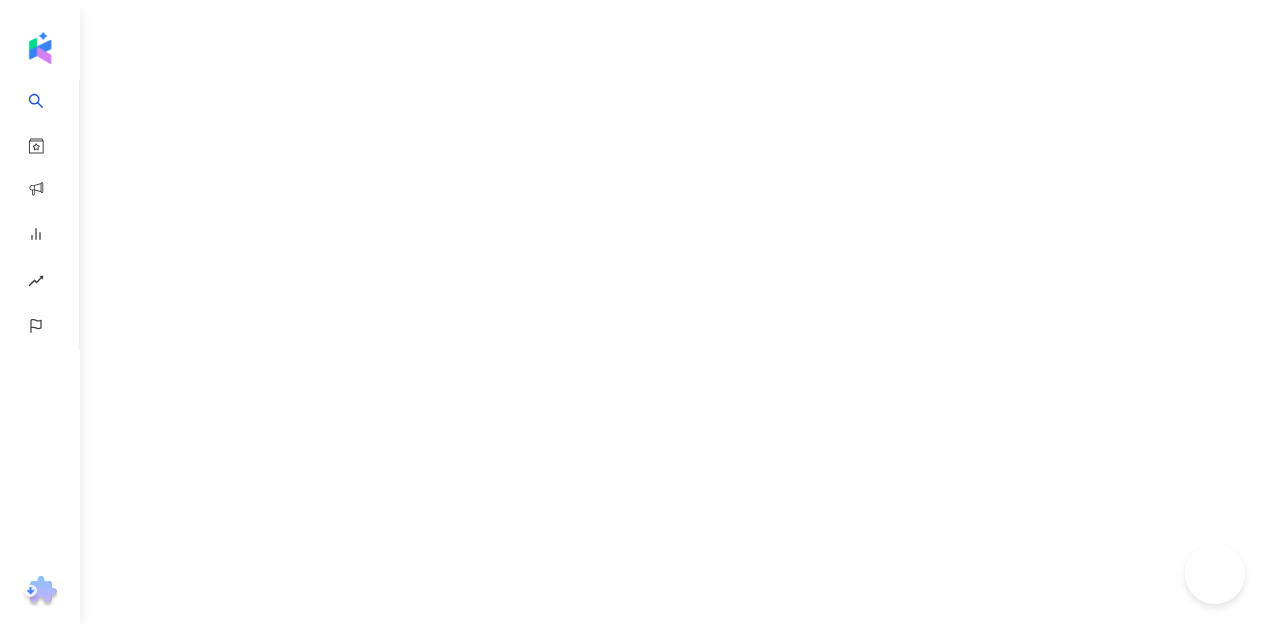 scroll, scrollTop: 0, scrollLeft: 0, axis: both 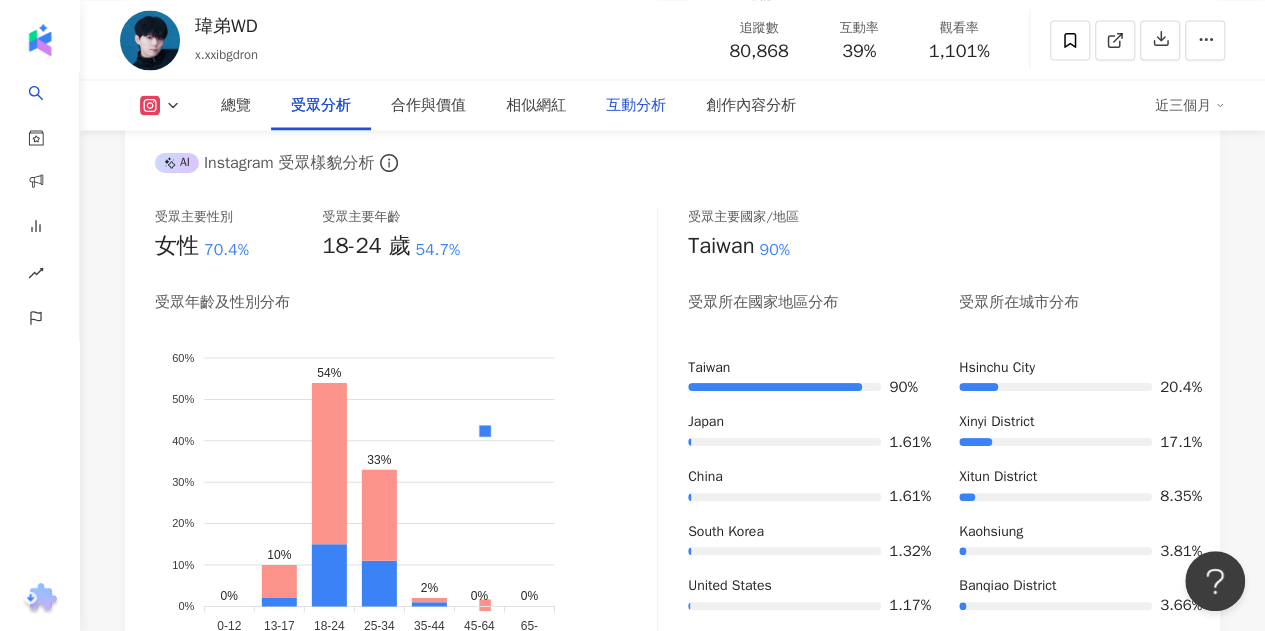 click on "互動分析" at bounding box center (636, 105) 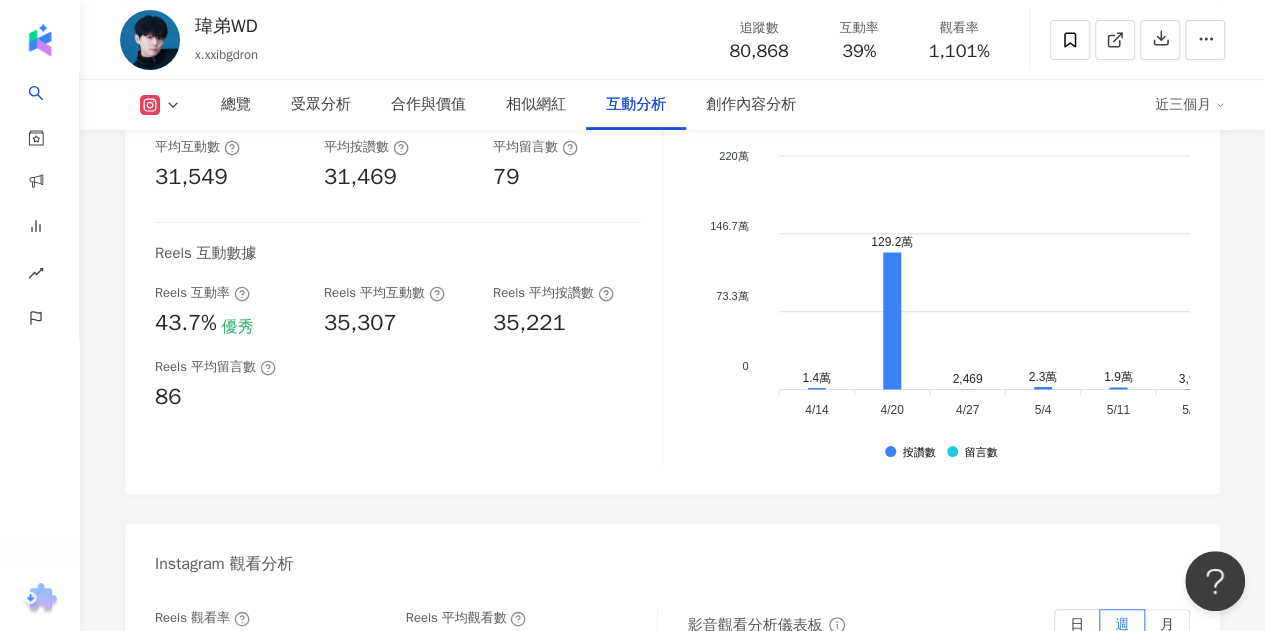 scroll, scrollTop: 3962, scrollLeft: 0, axis: vertical 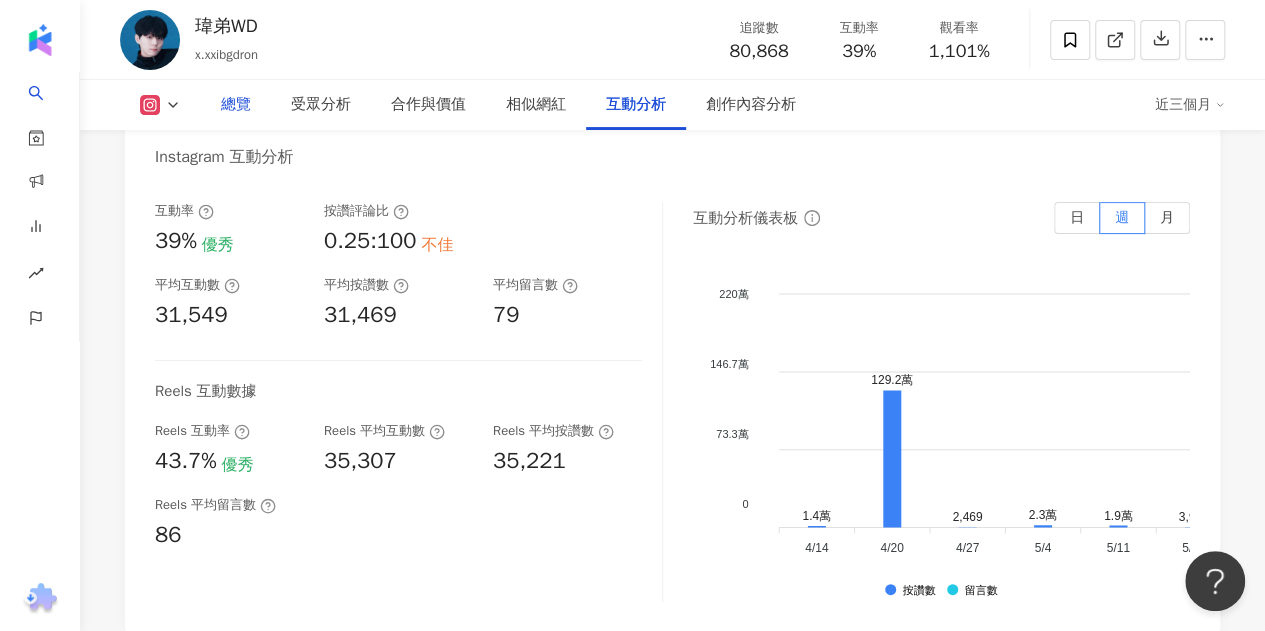 click on "總覽" at bounding box center (236, 105) 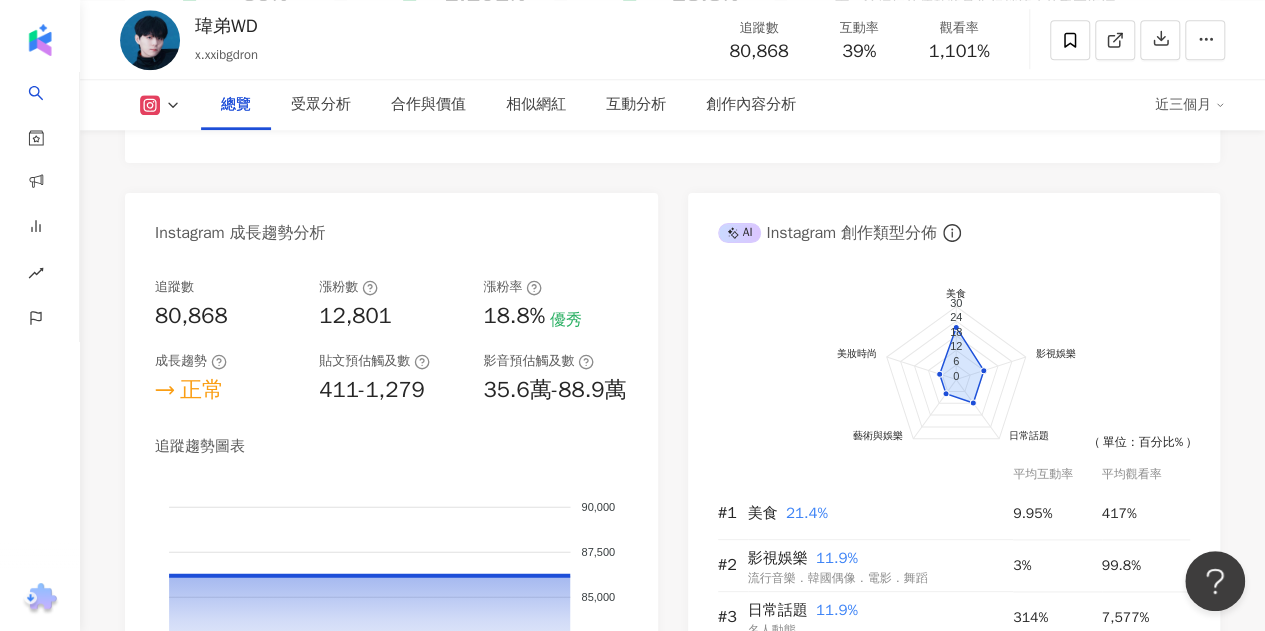 scroll, scrollTop: 768, scrollLeft: 0, axis: vertical 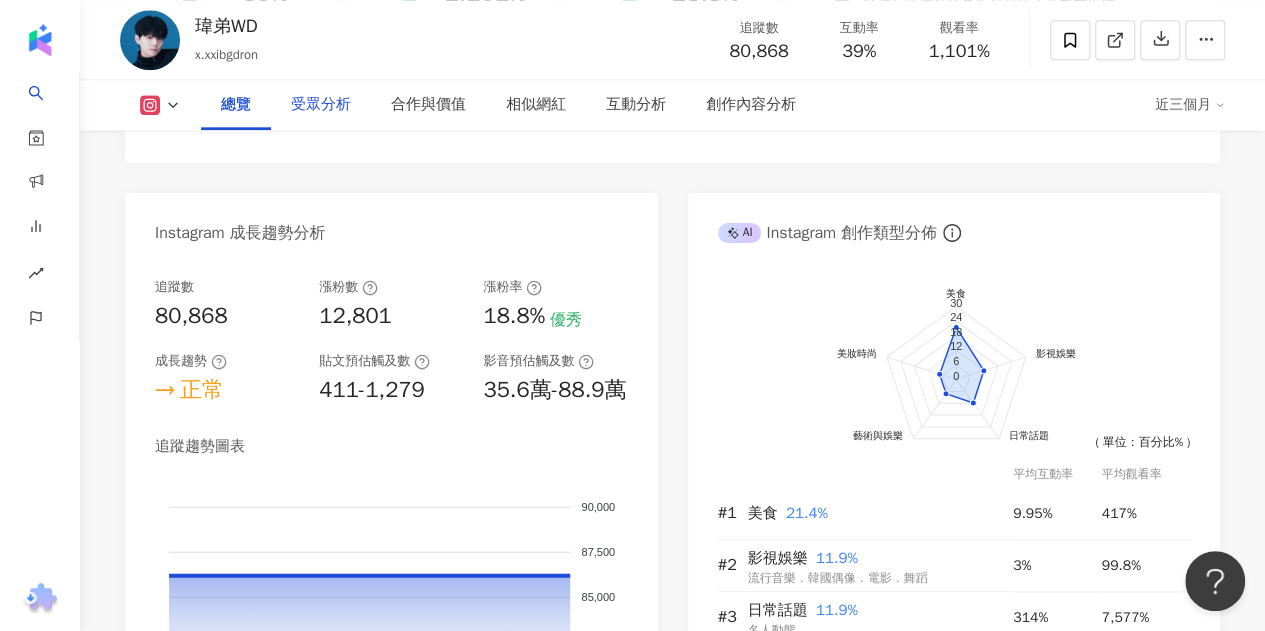 click on "受眾分析" at bounding box center (321, 105) 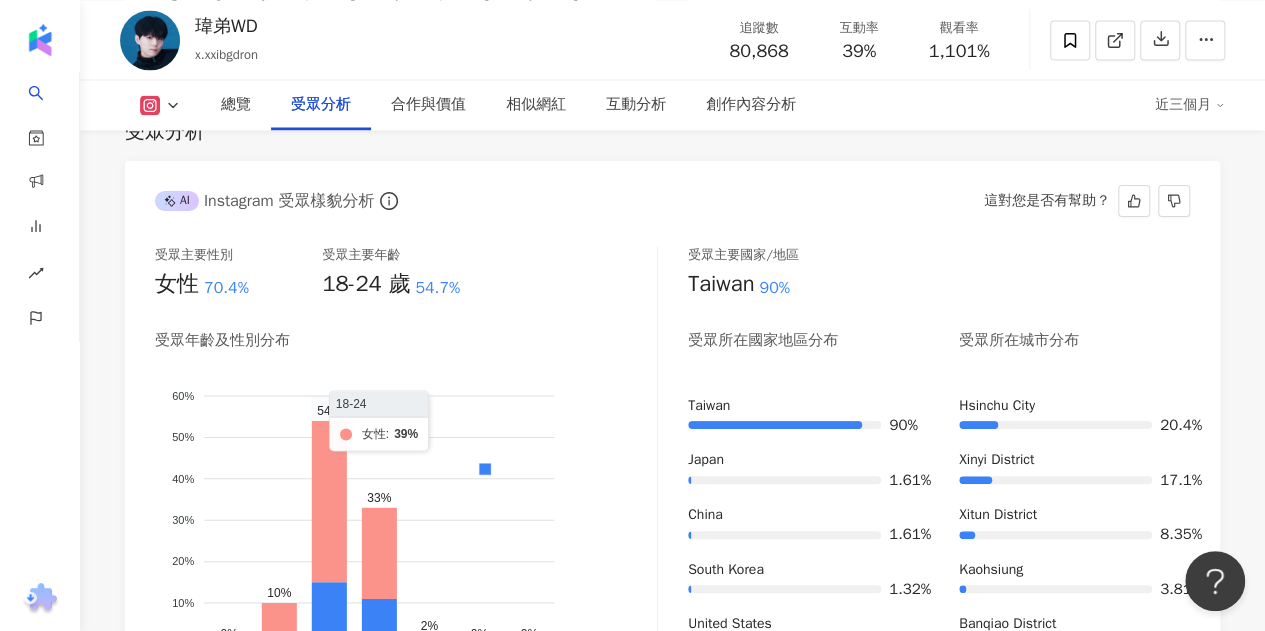 scroll, scrollTop: 2572, scrollLeft: 0, axis: vertical 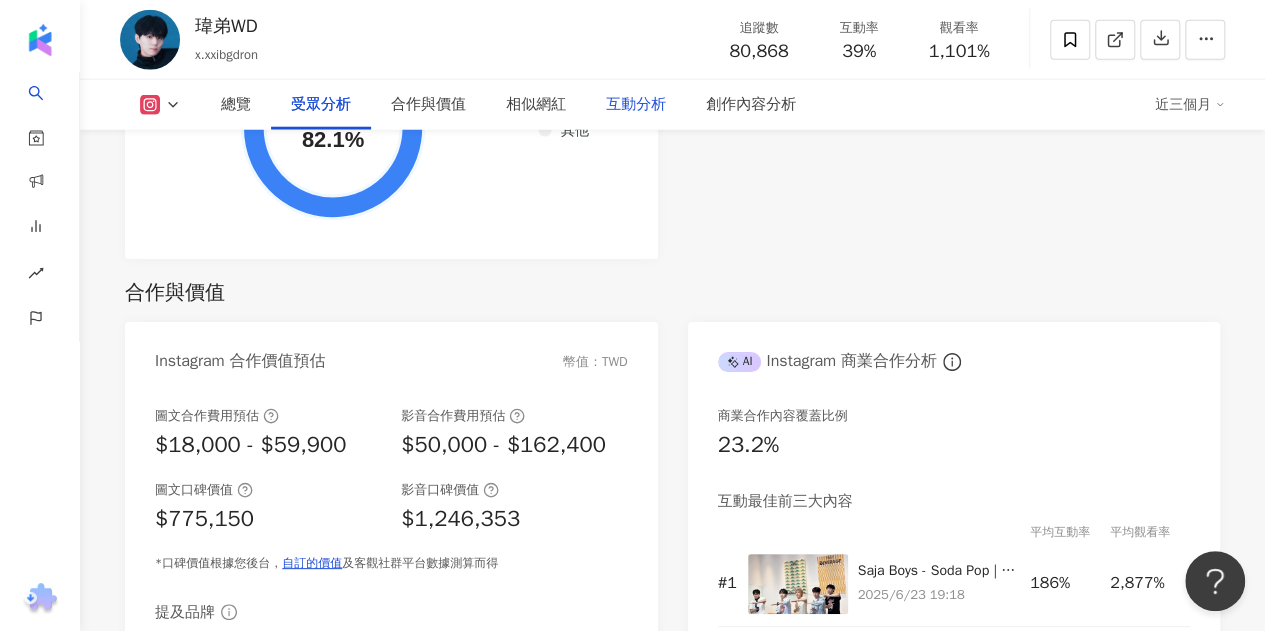 click on "互動分析" at bounding box center (636, 105) 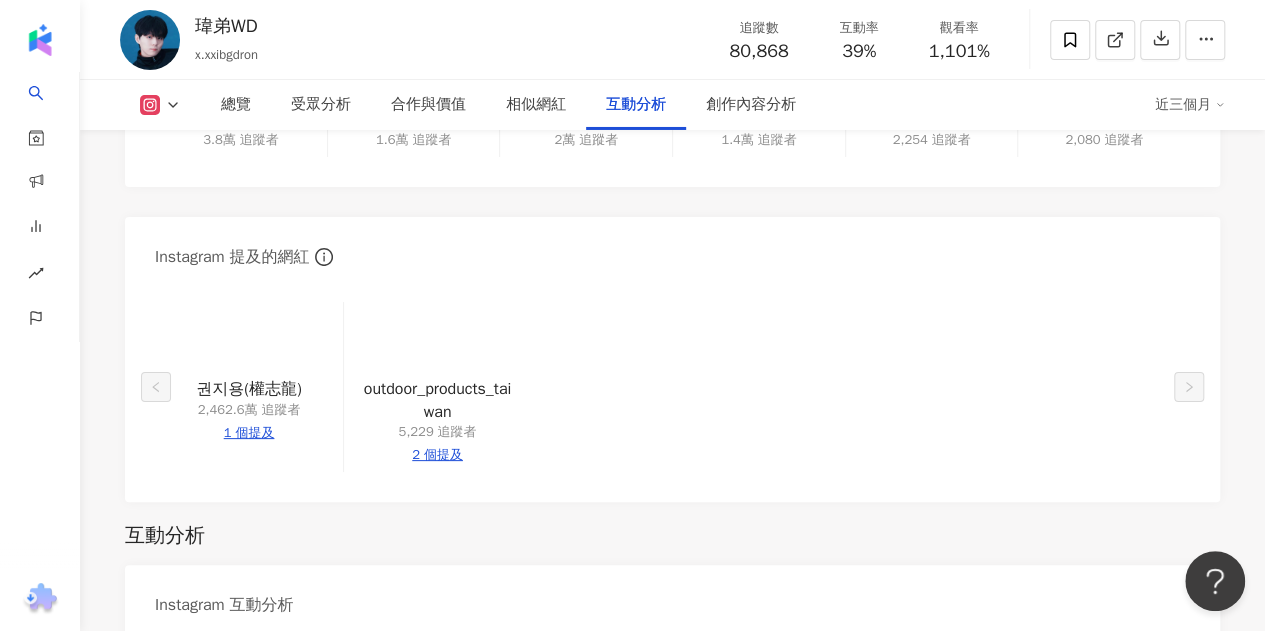 scroll, scrollTop: 3462, scrollLeft: 0, axis: vertical 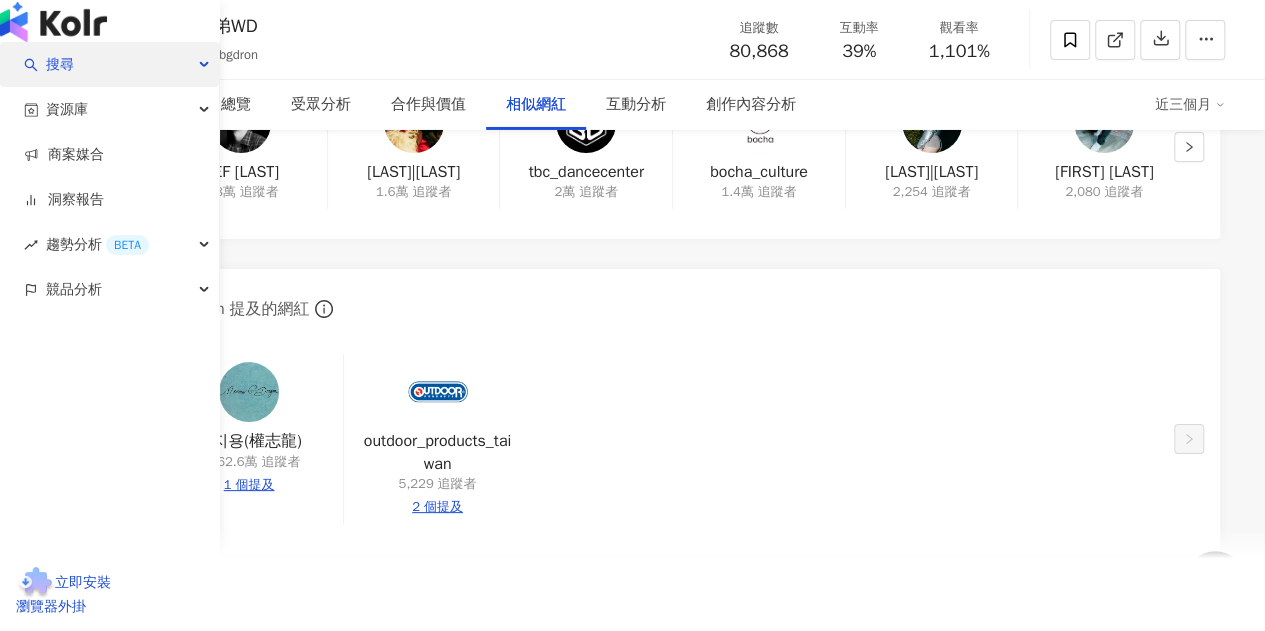 click on "搜尋" at bounding box center (109, 64) 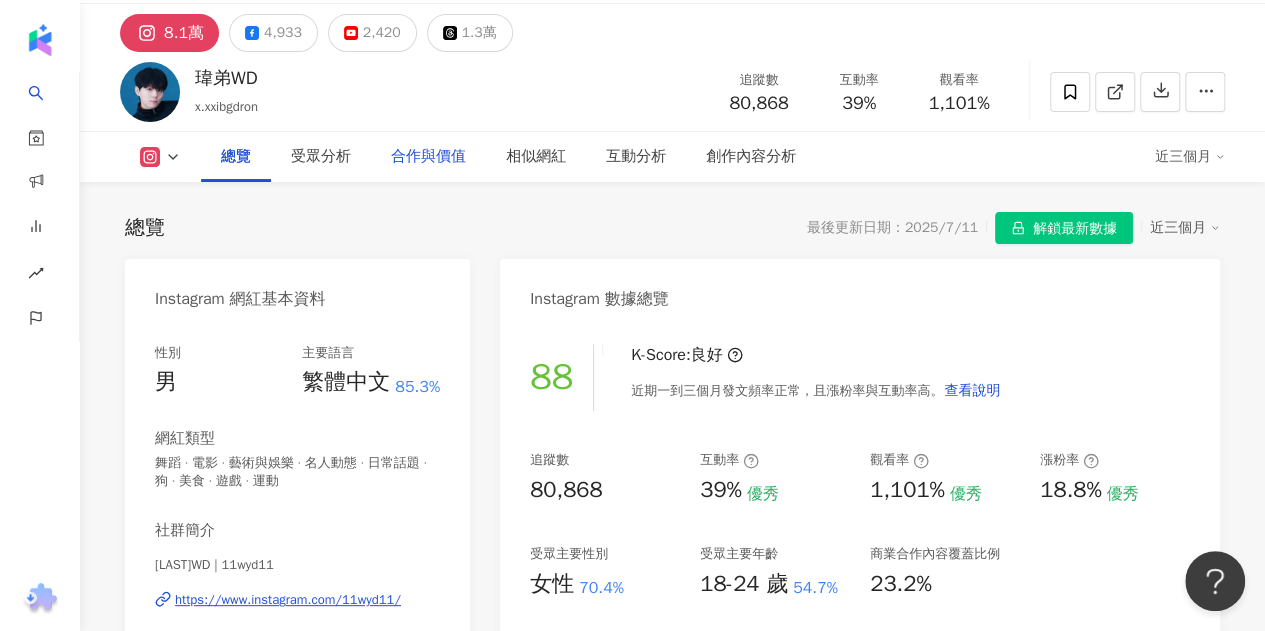 scroll, scrollTop: 0, scrollLeft: 0, axis: both 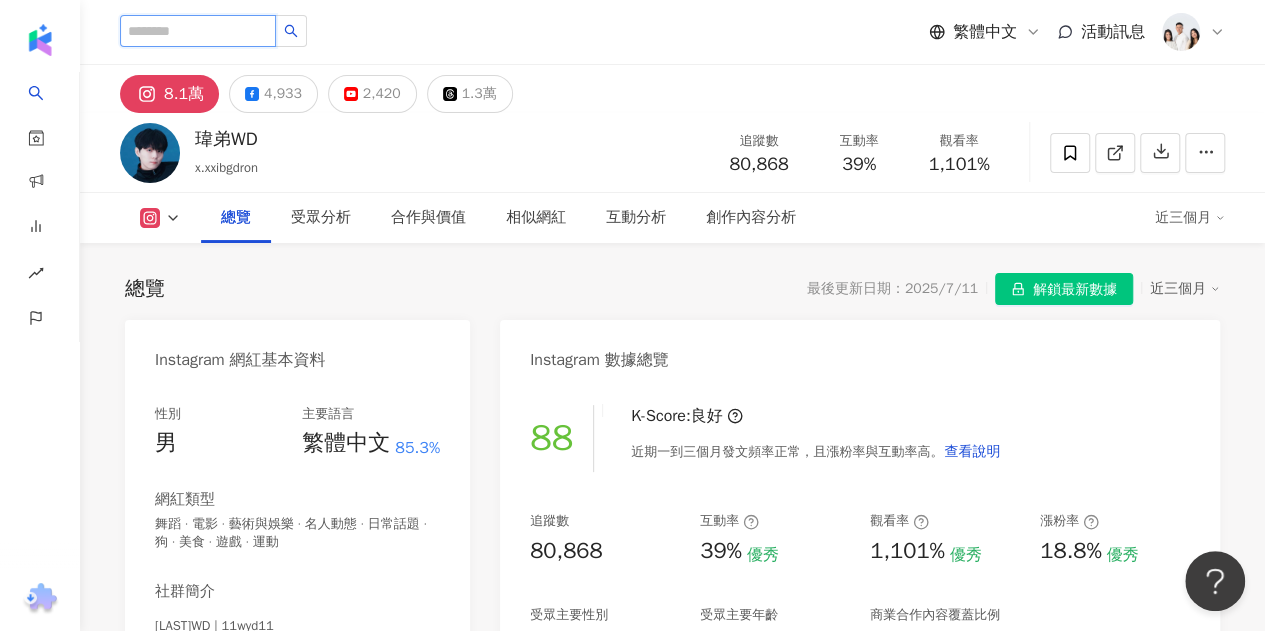 click at bounding box center (198, 31) 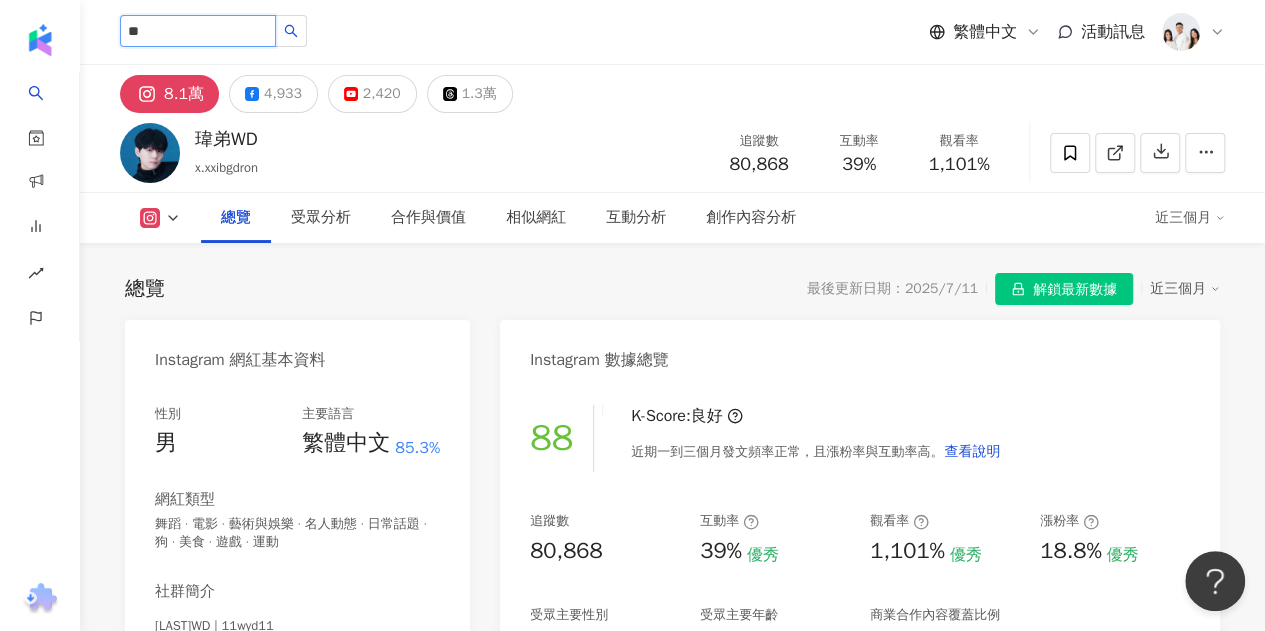 type on "*" 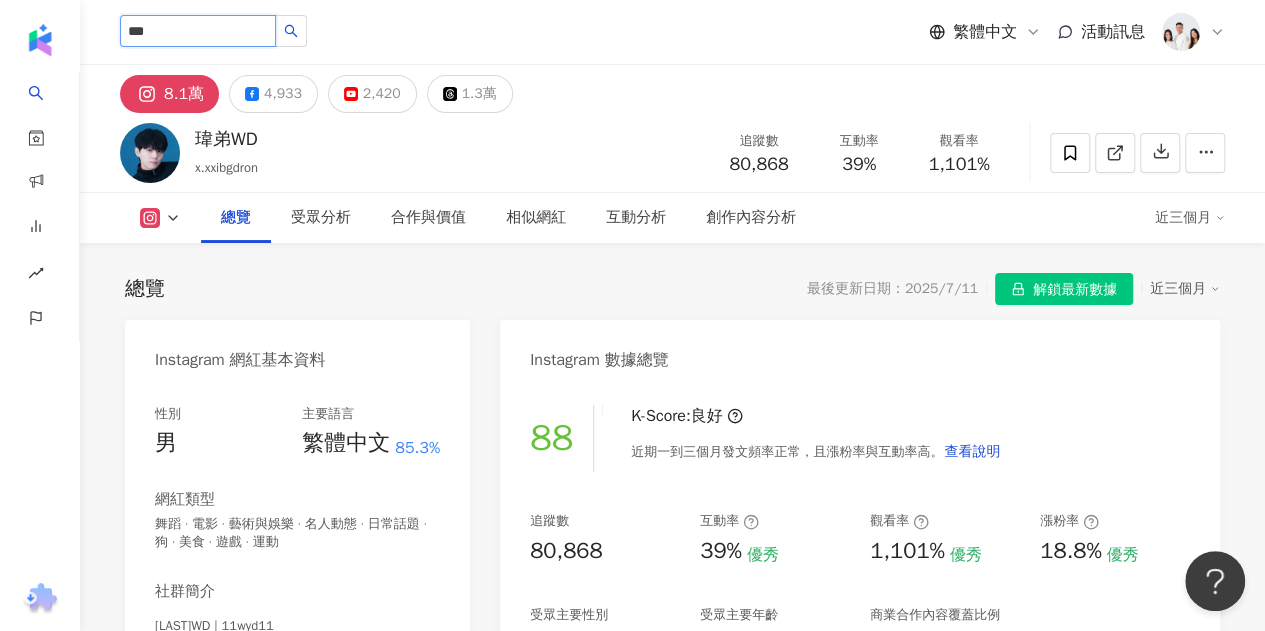type on "***" 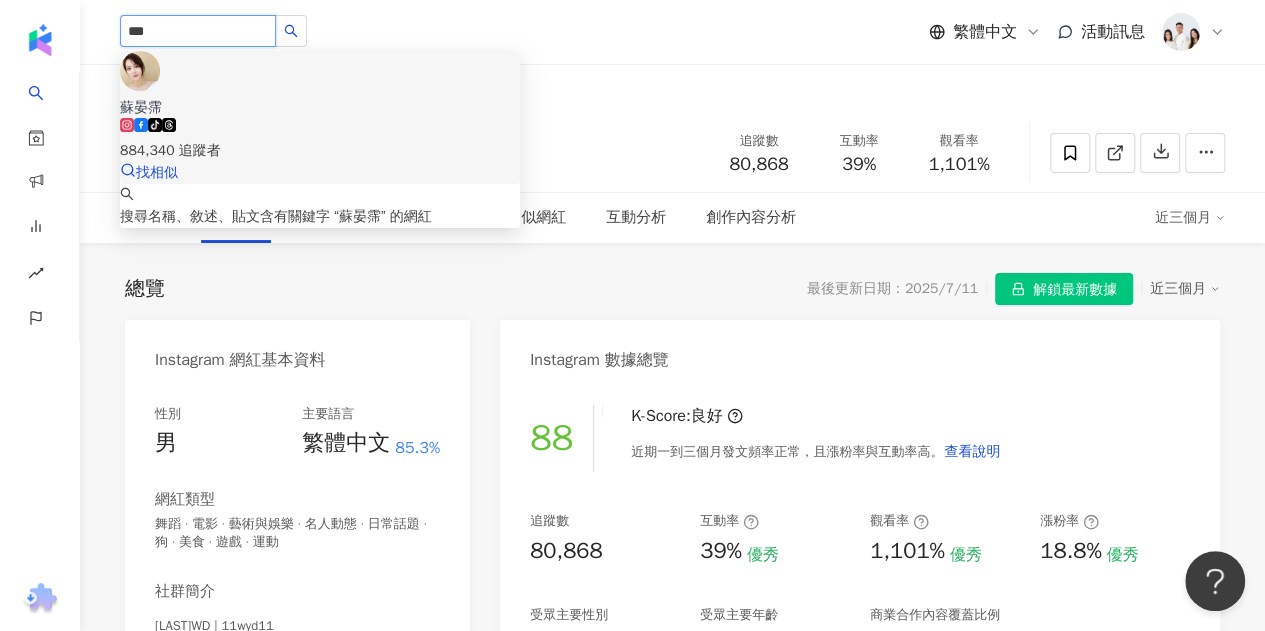 click on "蘇晏霈 tiktok-icon 884,340   追蹤者" at bounding box center (320, 130) 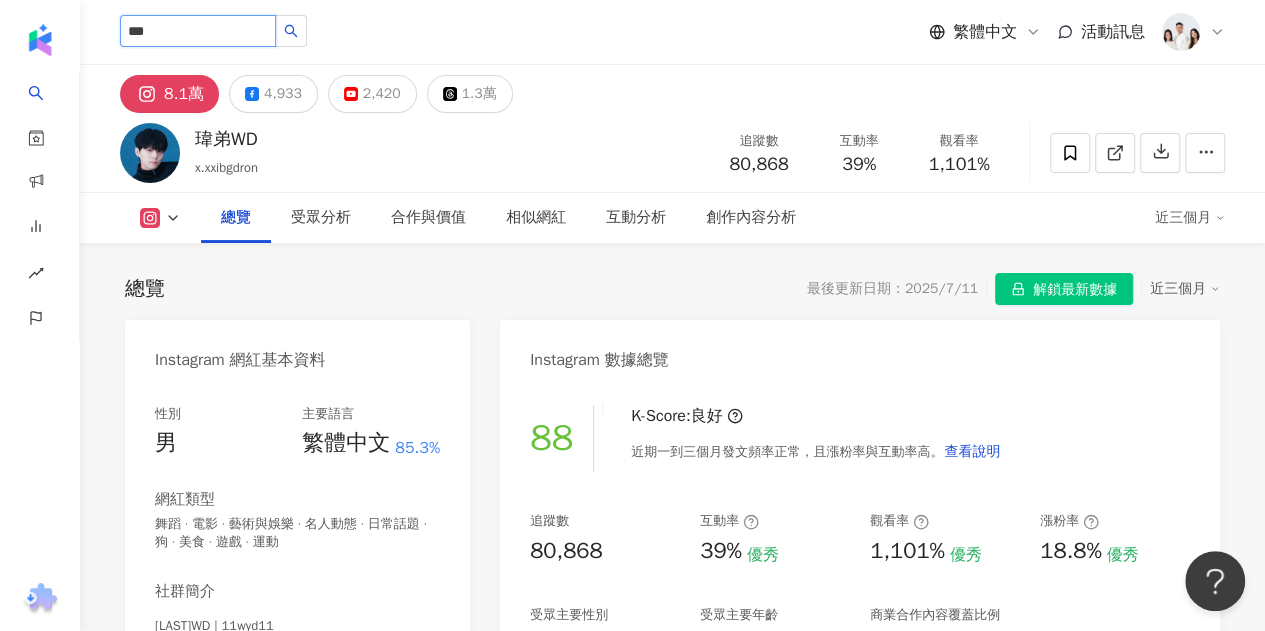 type on "**" 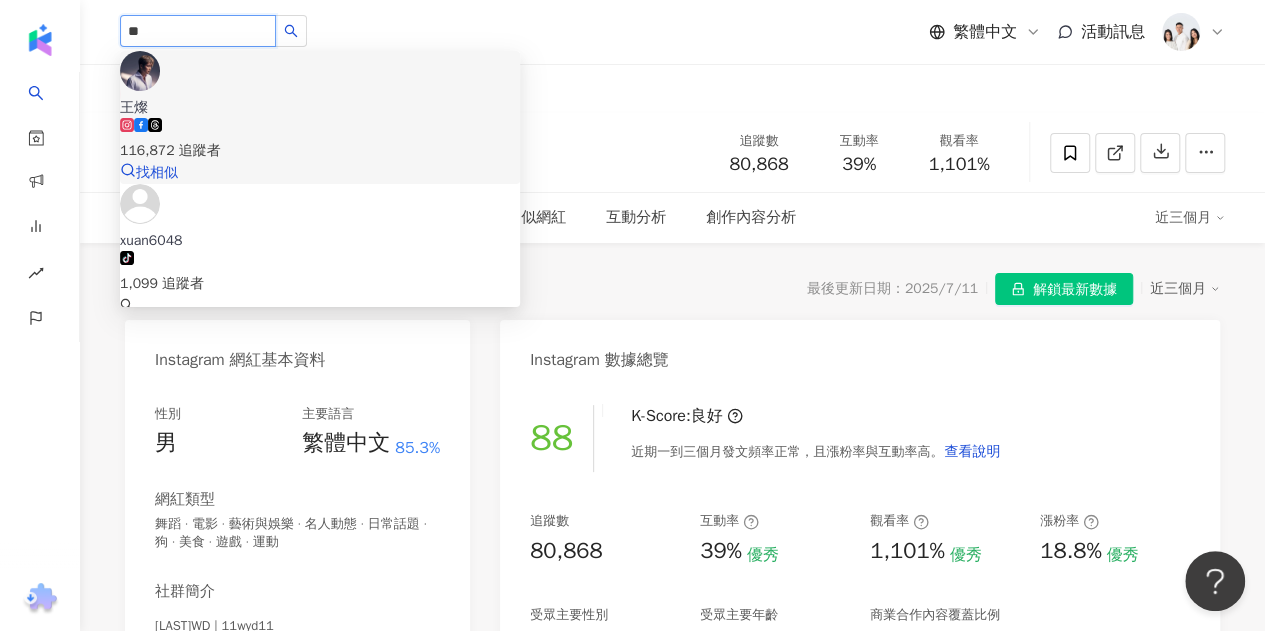 click on "王燦 116,872   追蹤者 找相似" at bounding box center (320, 117) 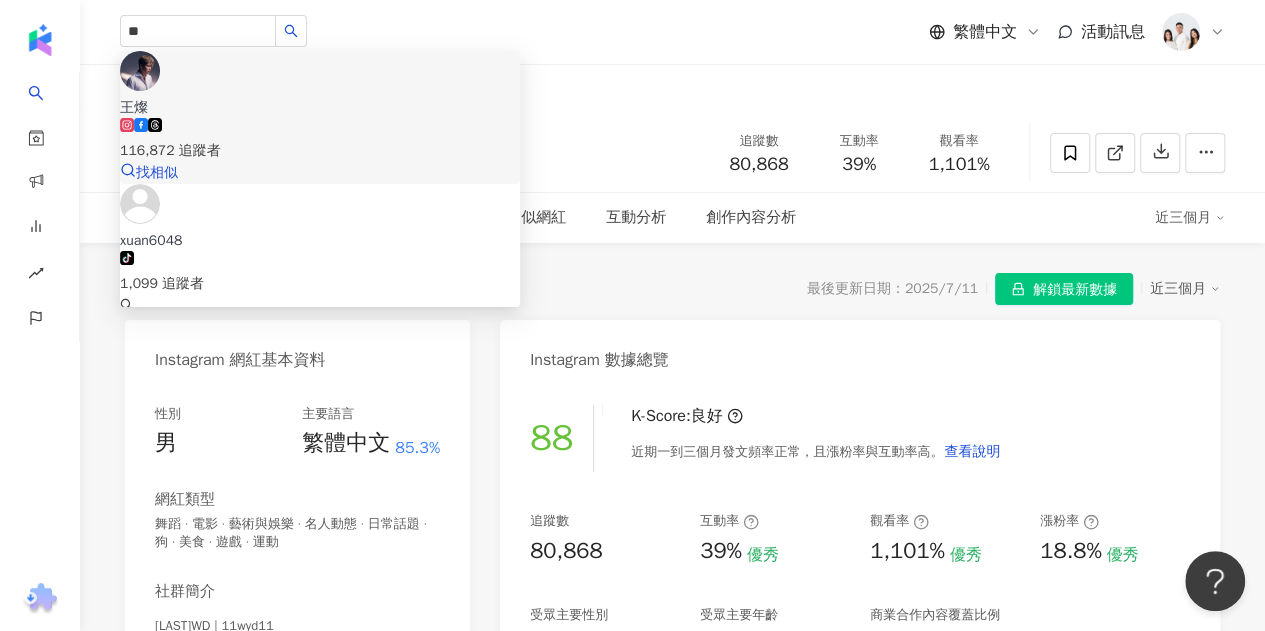 type 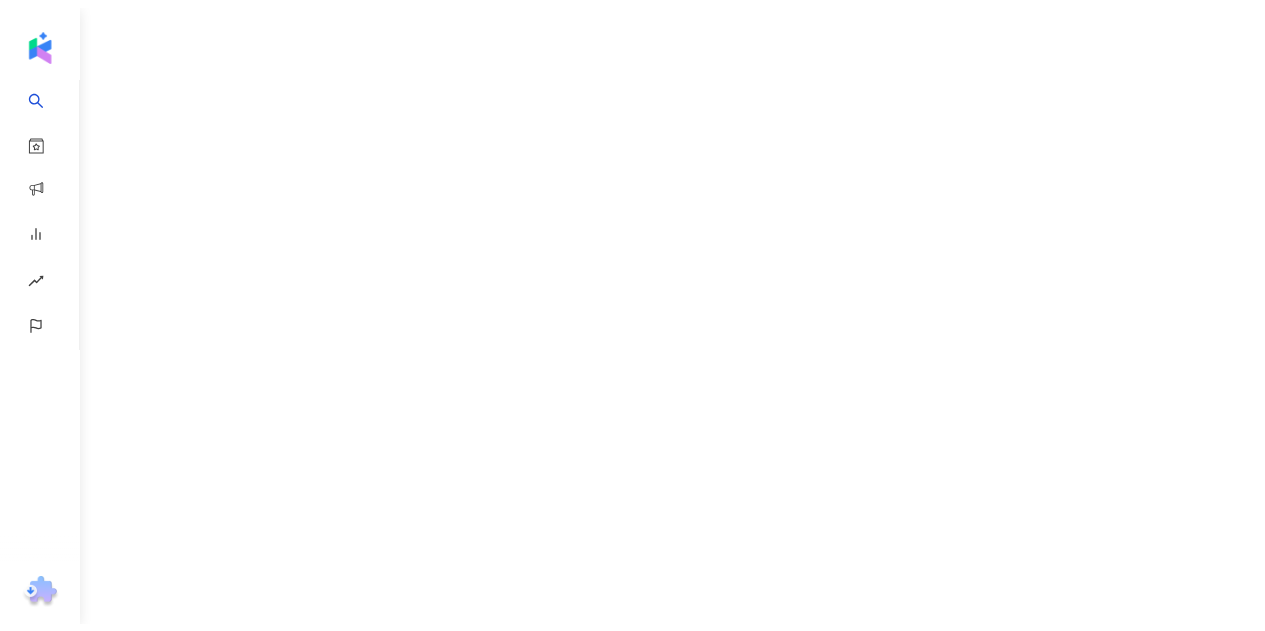 scroll, scrollTop: 0, scrollLeft: 0, axis: both 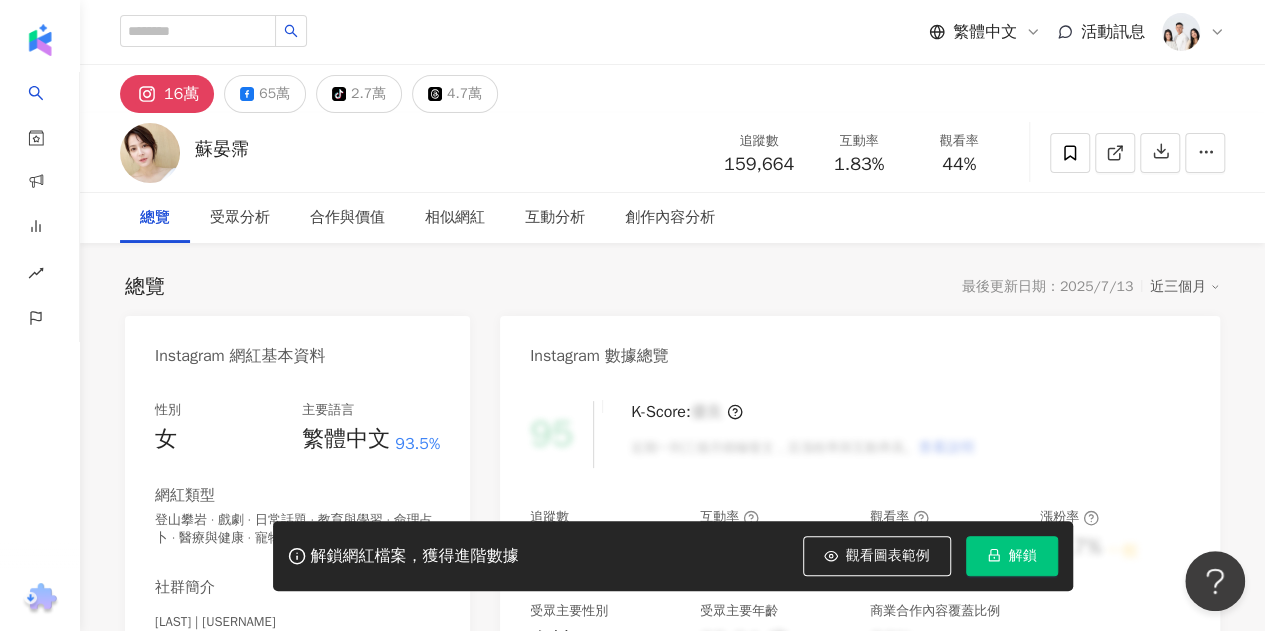 click on "解鎖" at bounding box center (1023, 556) 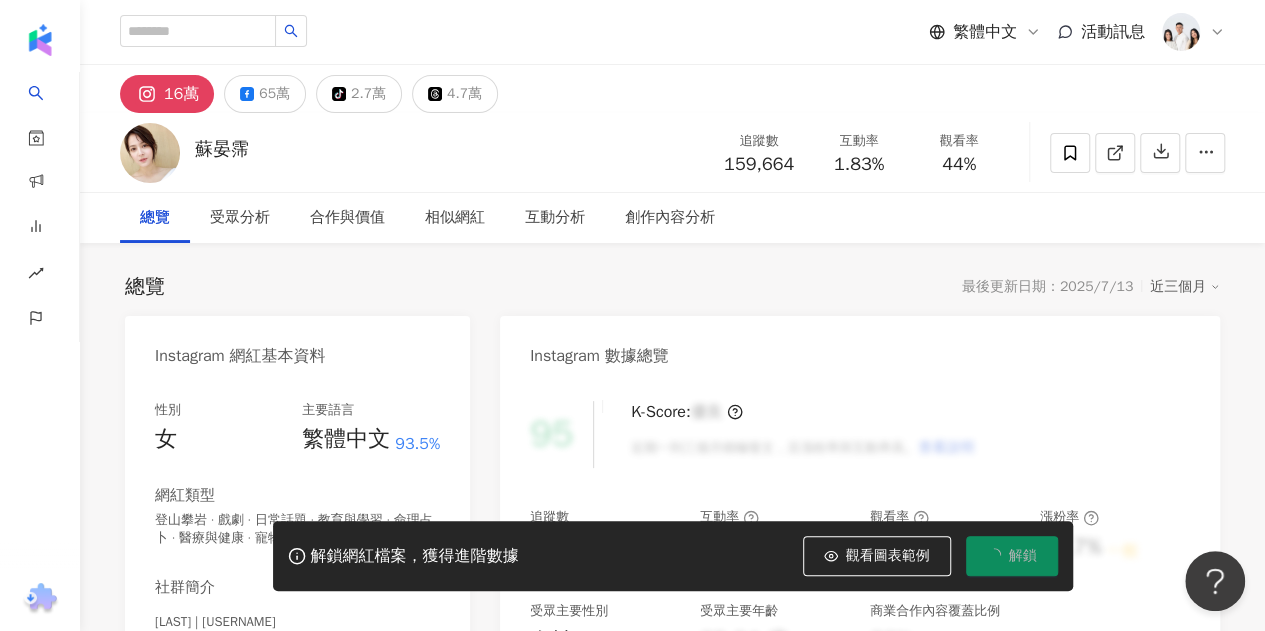 click on "解鎖" at bounding box center (1023, 556) 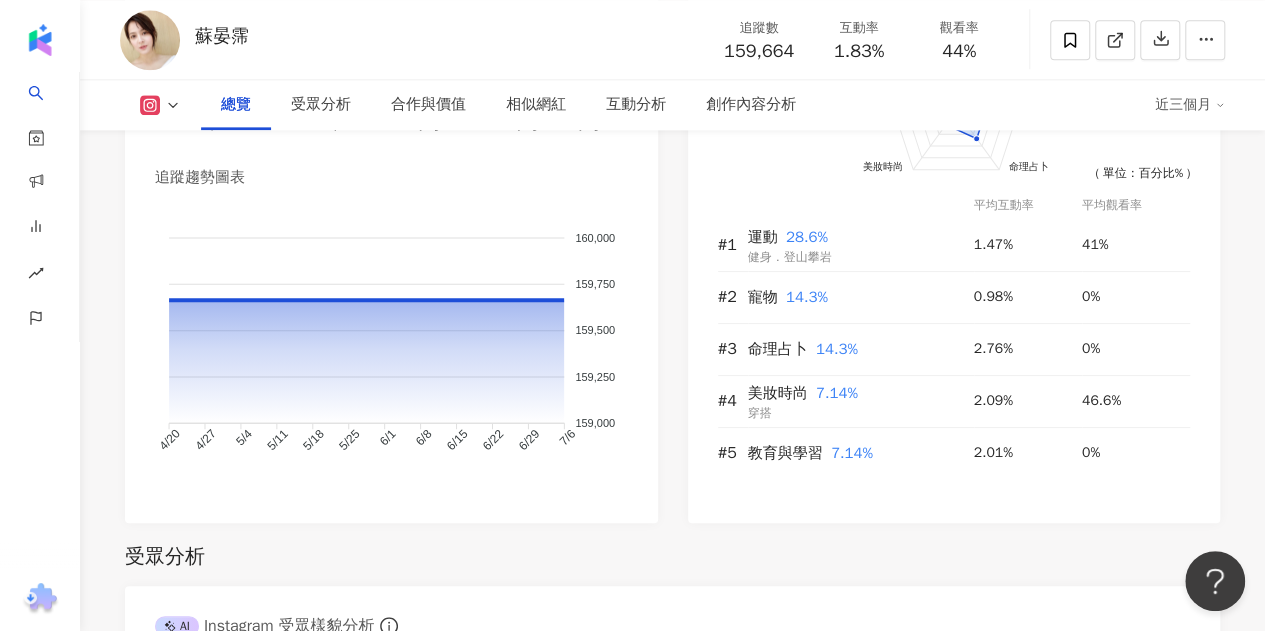 scroll, scrollTop: 1100, scrollLeft: 0, axis: vertical 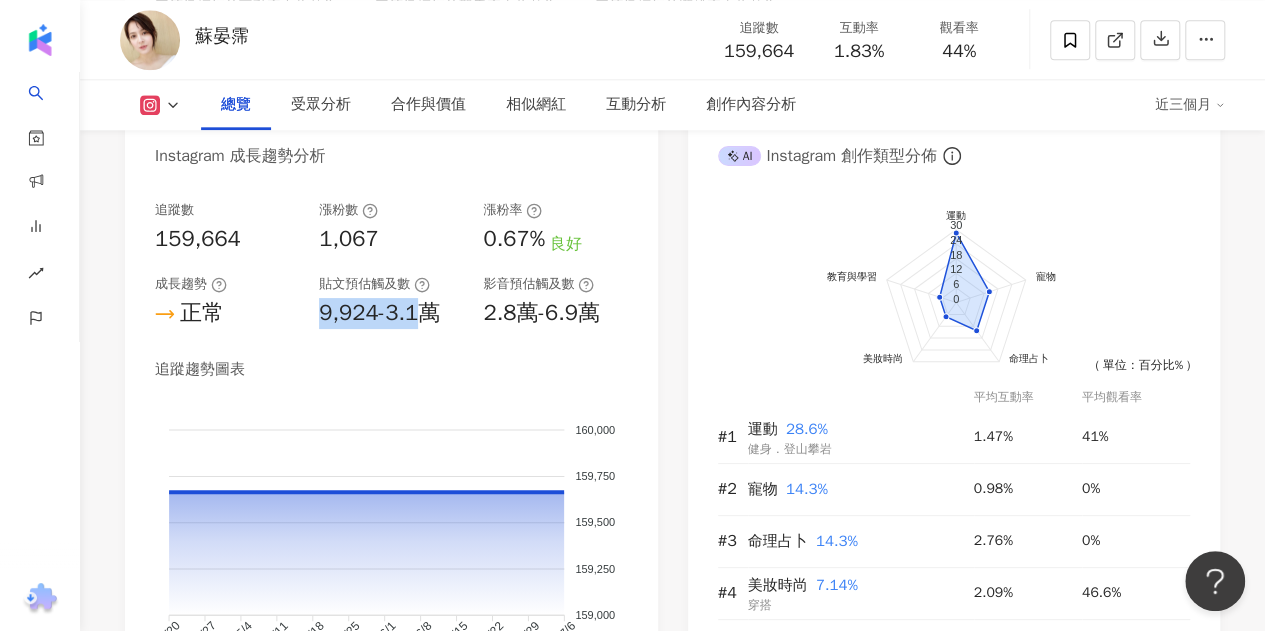 drag, startPoint x: 312, startPoint y: 319, endPoint x: 440, endPoint y: 325, distance: 128.14055 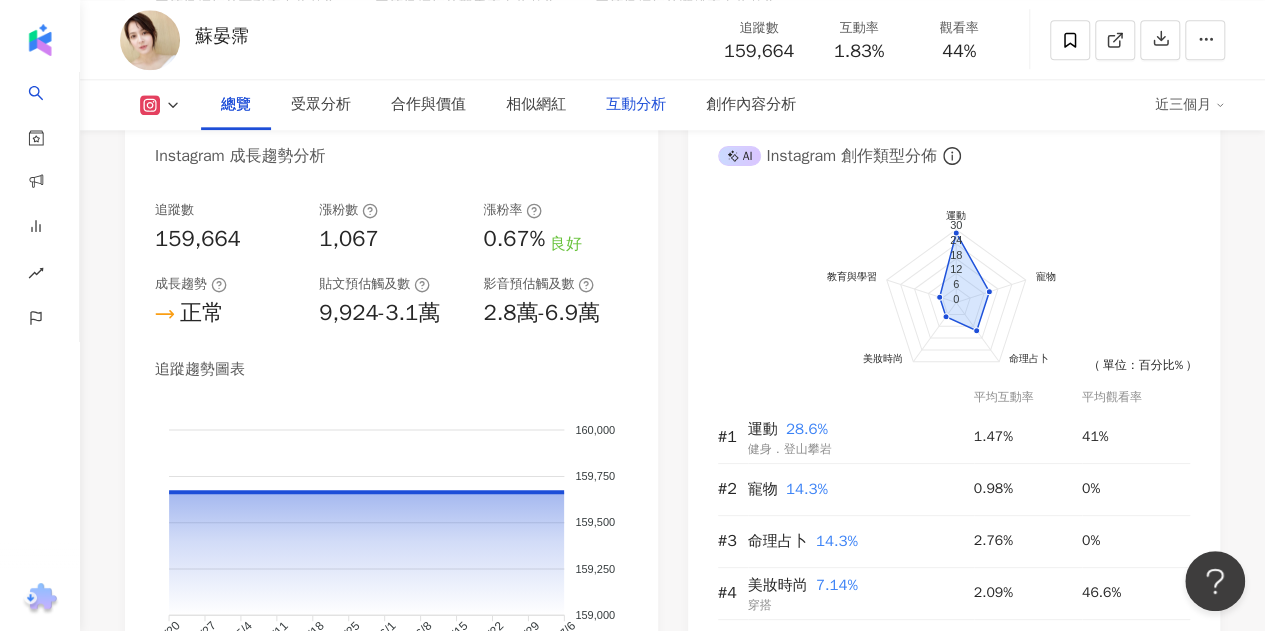 click on "互動分析" at bounding box center (636, 105) 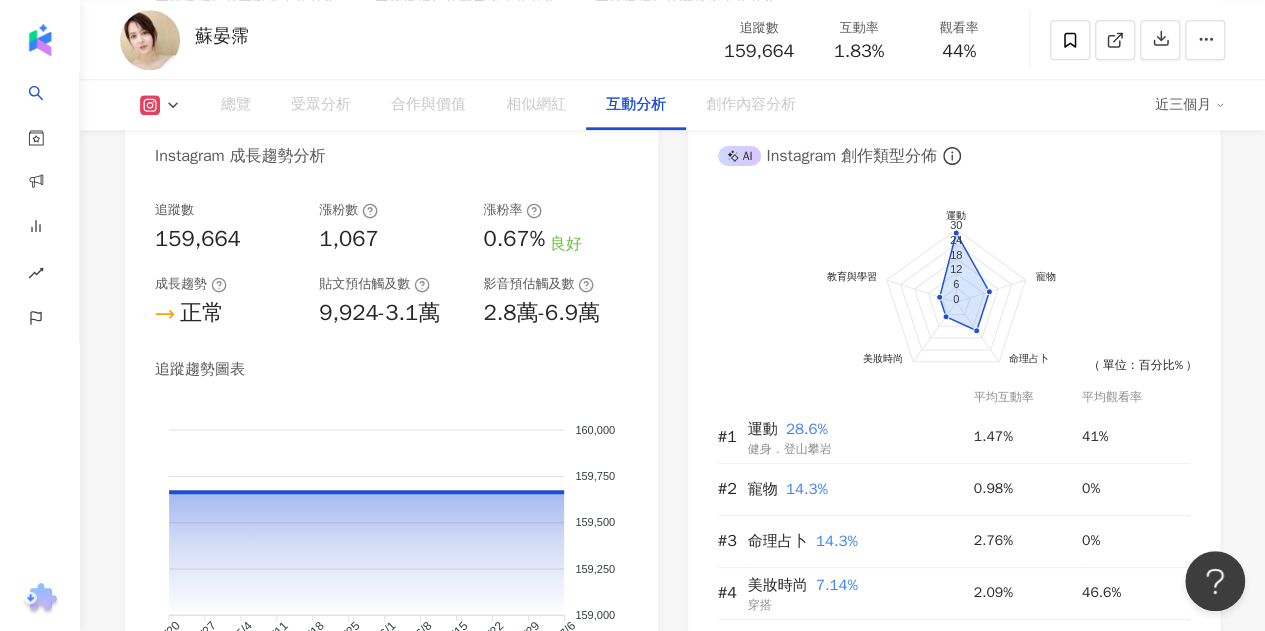 scroll, scrollTop: 3936, scrollLeft: 0, axis: vertical 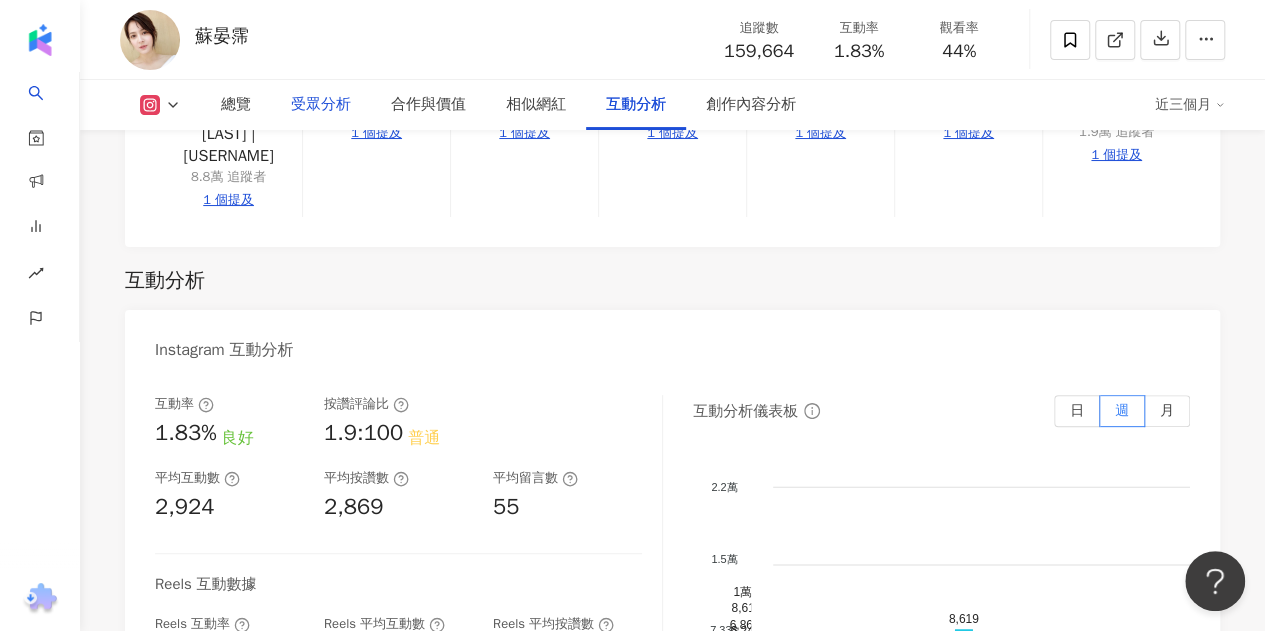 click on "受眾分析" at bounding box center [321, 105] 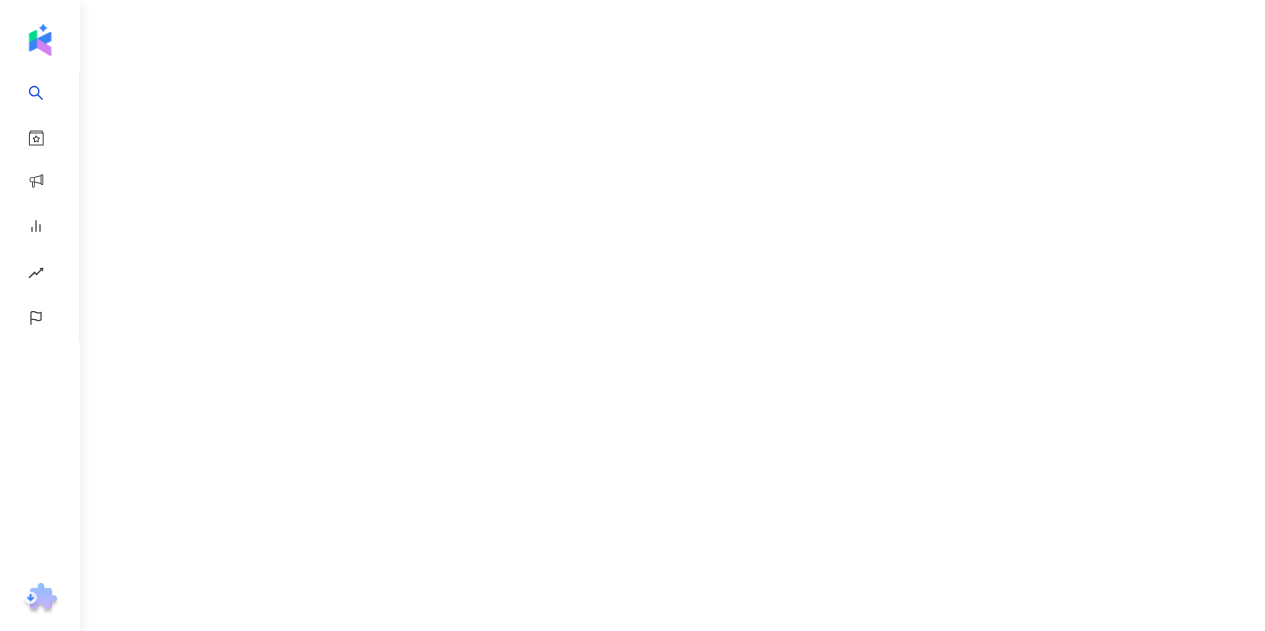 scroll, scrollTop: 0, scrollLeft: 0, axis: both 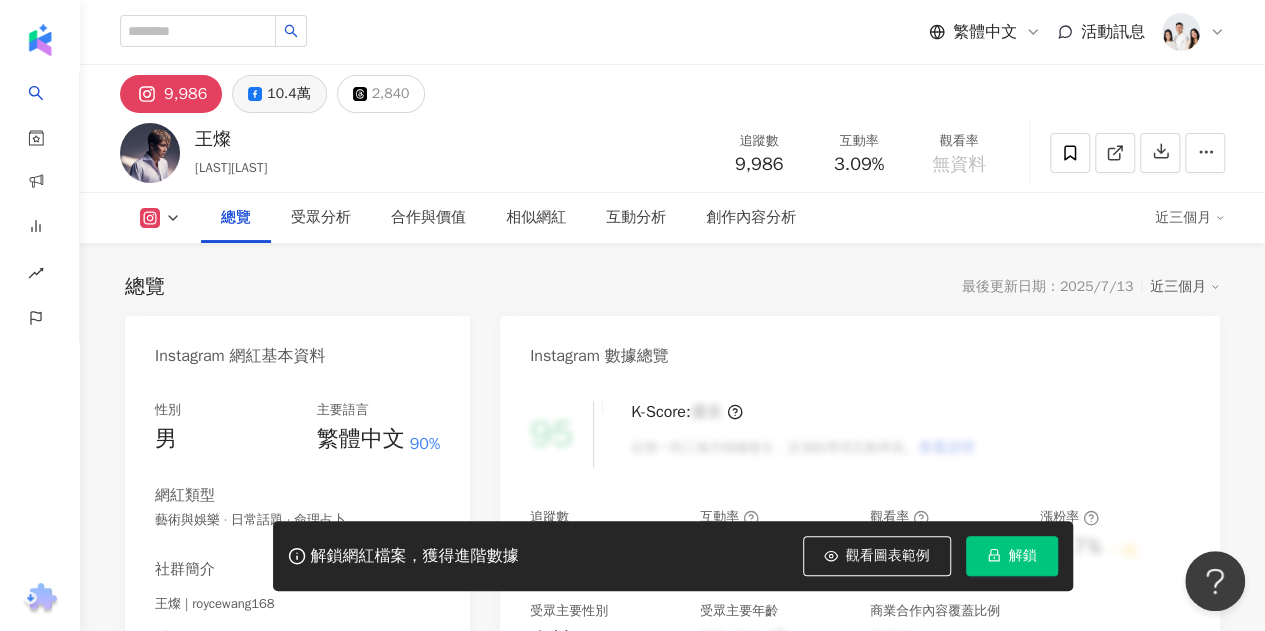 click on "10.4萬" at bounding box center (288, 94) 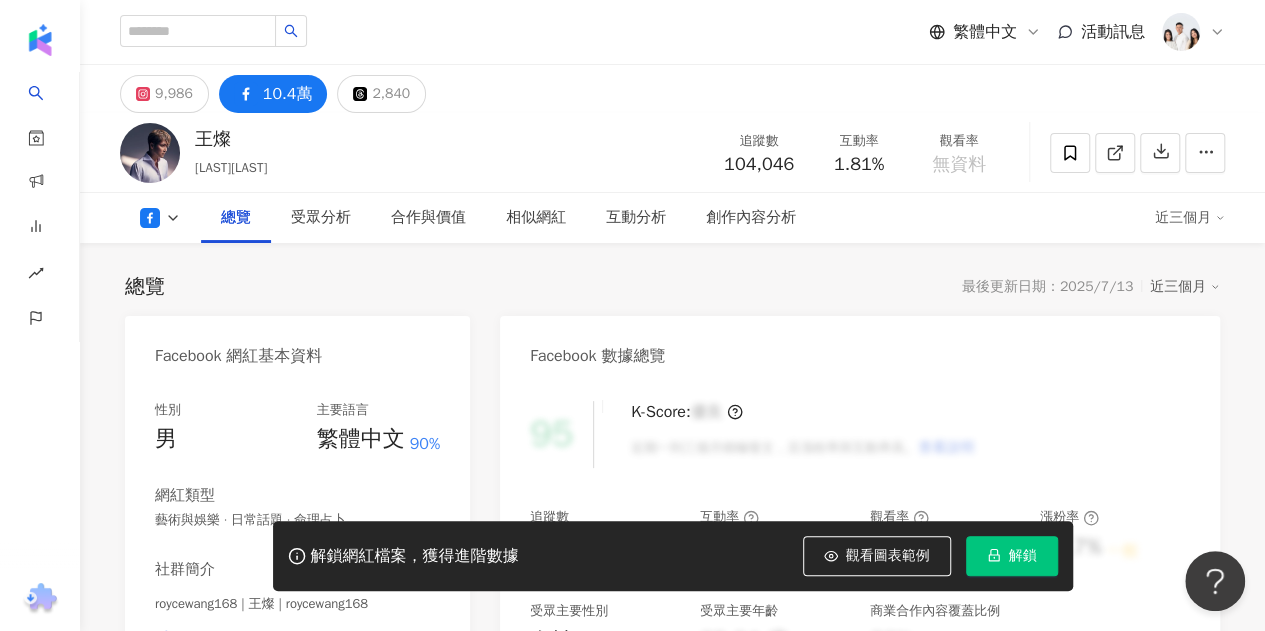 click on "解鎖" at bounding box center [1023, 556] 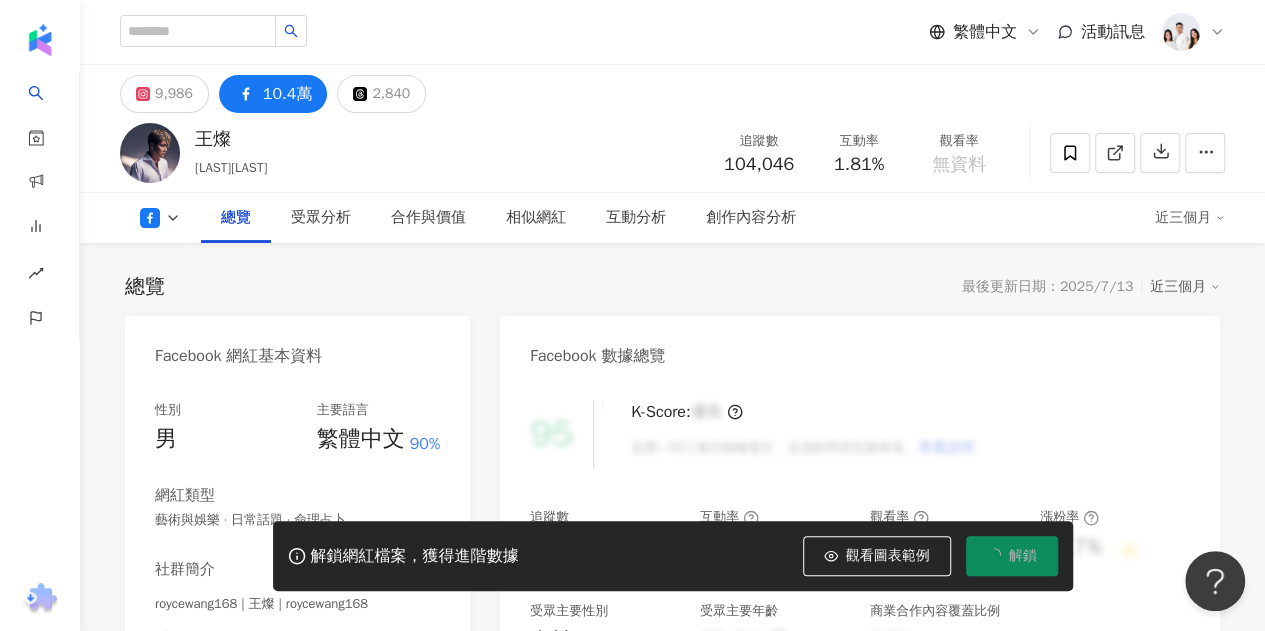 click on "總覽 最後更新日期：2025/7/13 近三個月" at bounding box center (672, 287) 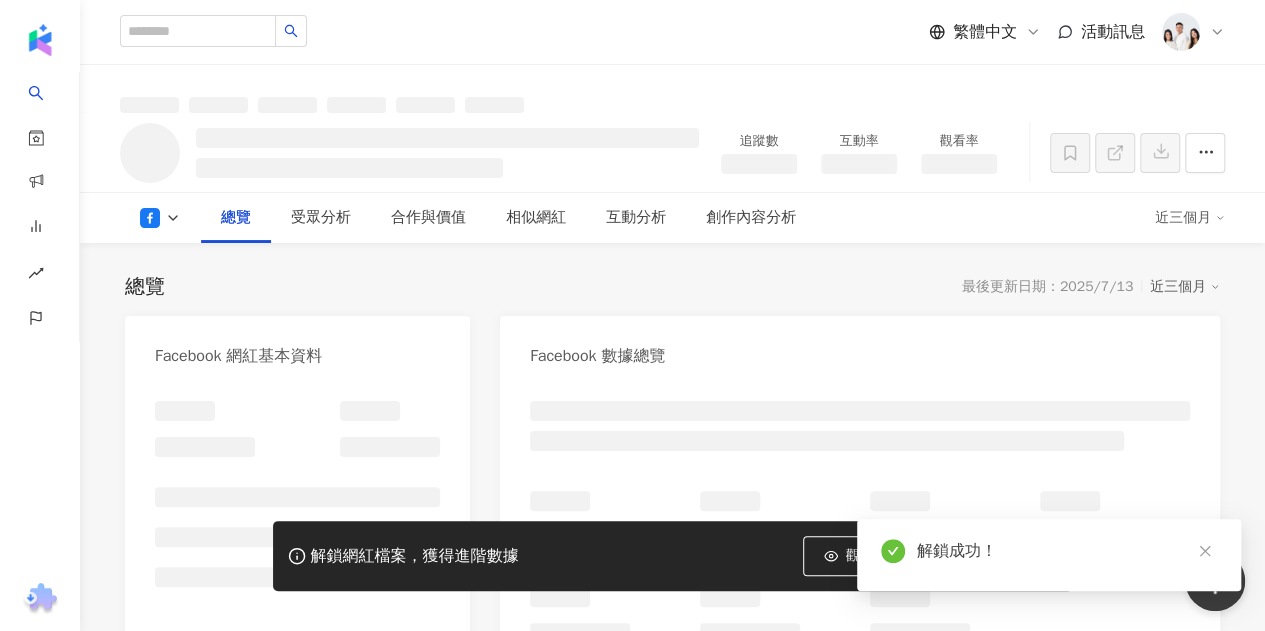 click at bounding box center [1204, 551] 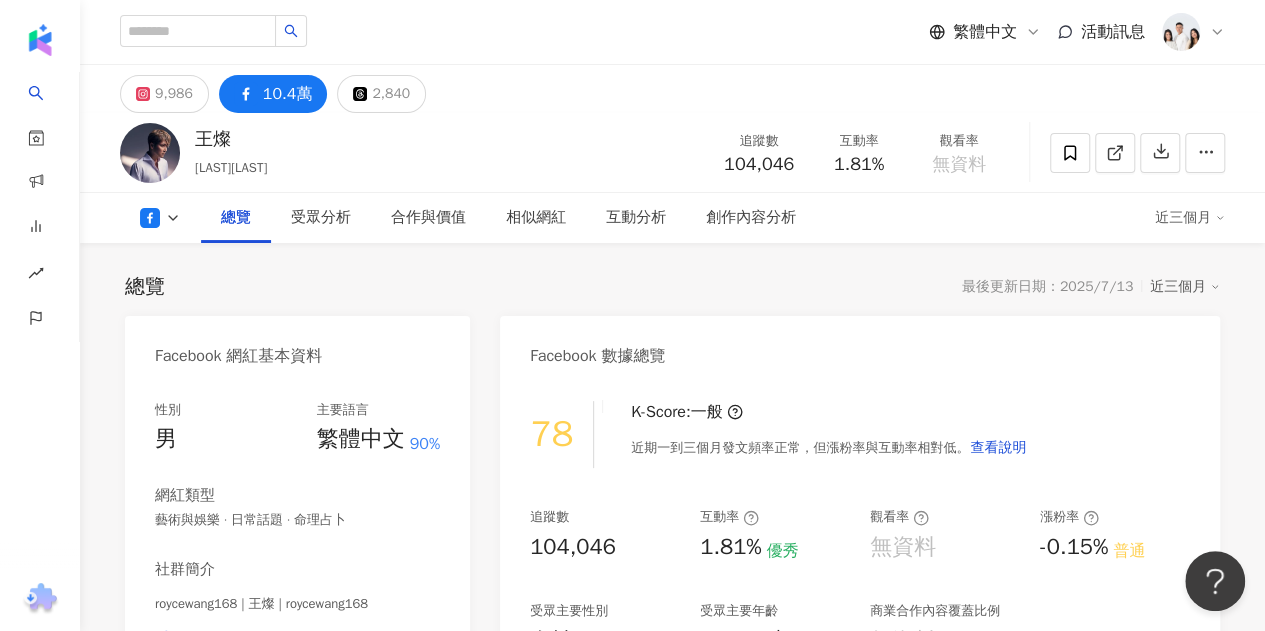 scroll, scrollTop: 200, scrollLeft: 0, axis: vertical 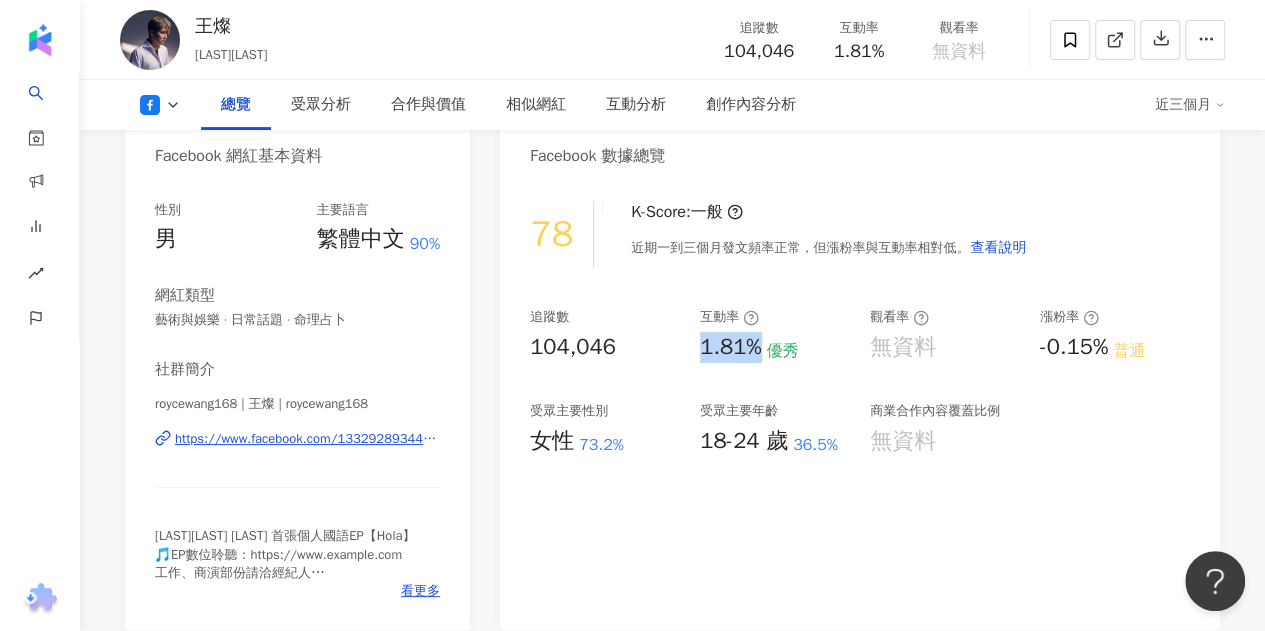 drag, startPoint x: 697, startPoint y: 351, endPoint x: 759, endPoint y: 352, distance: 62.008064 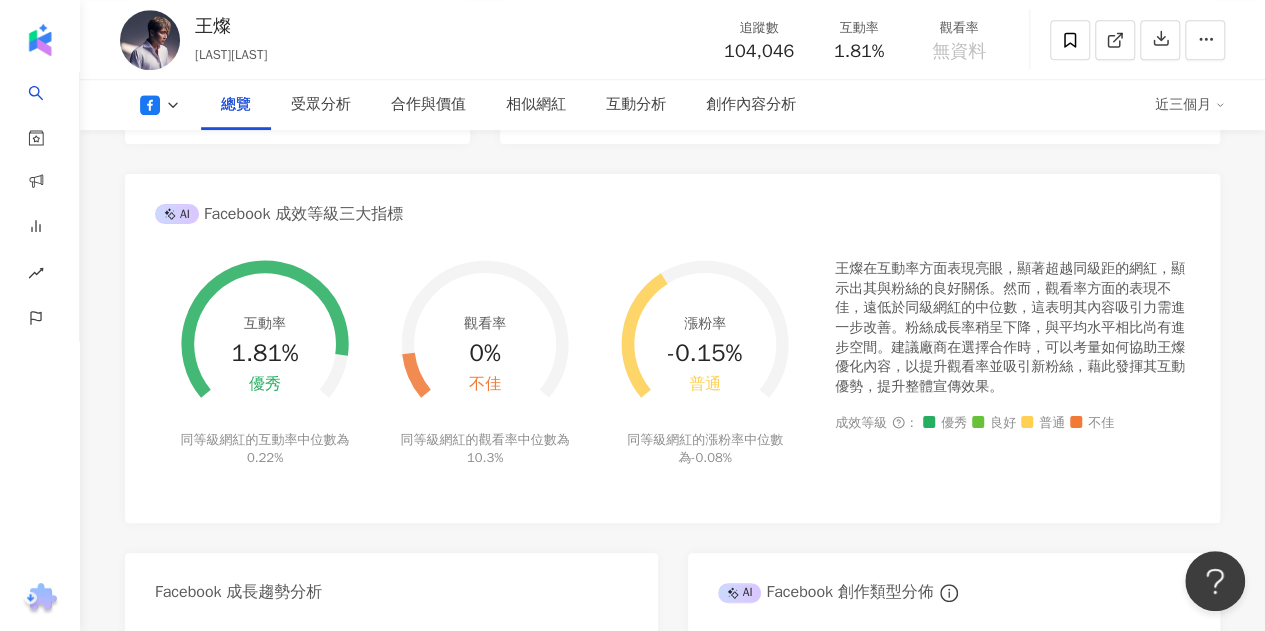 scroll, scrollTop: 1100, scrollLeft: 0, axis: vertical 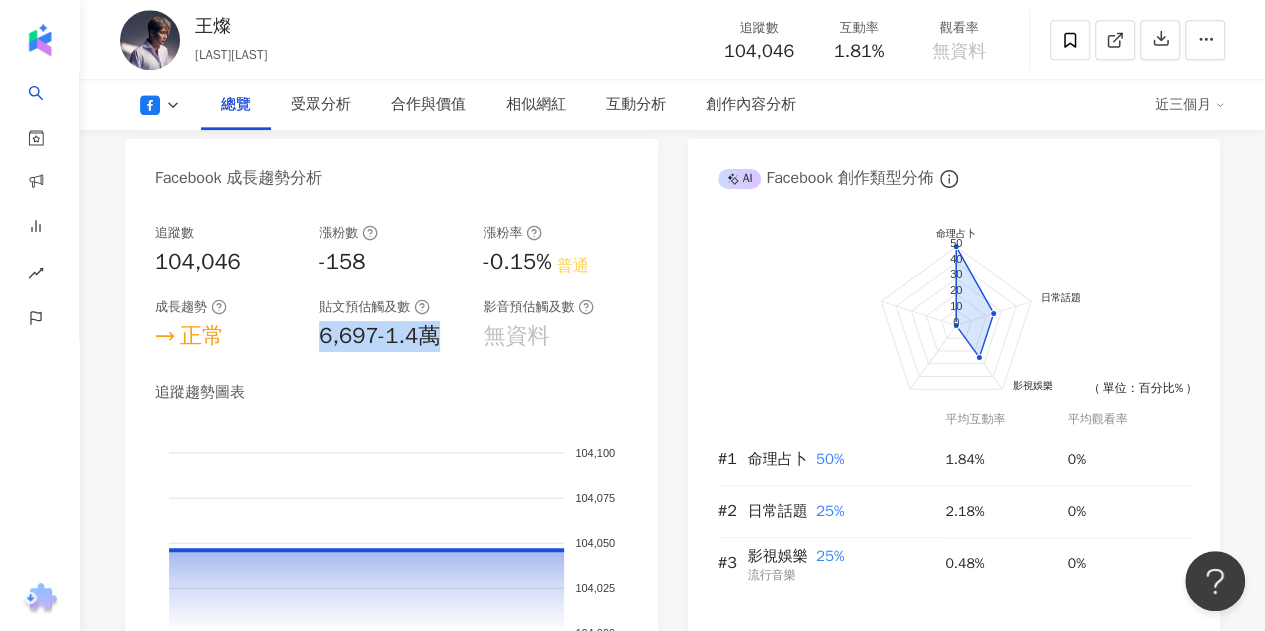 drag, startPoint x: 320, startPoint y: 338, endPoint x: 449, endPoint y: 339, distance: 129.00388 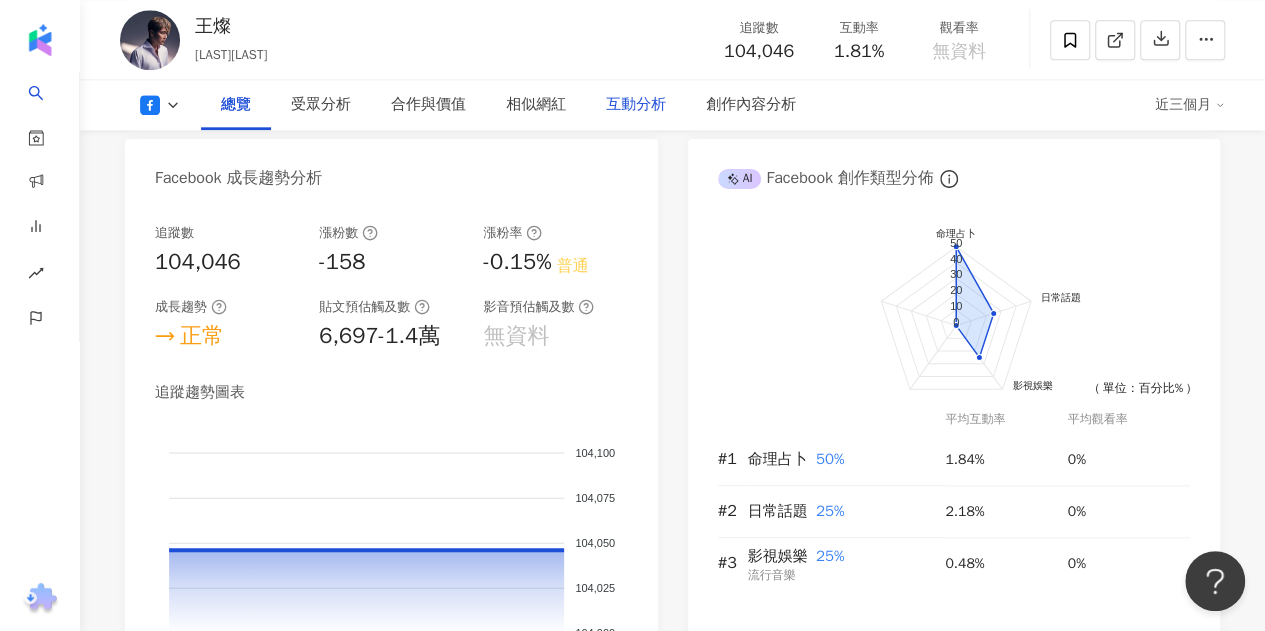 click on "互動分析" at bounding box center (636, 105) 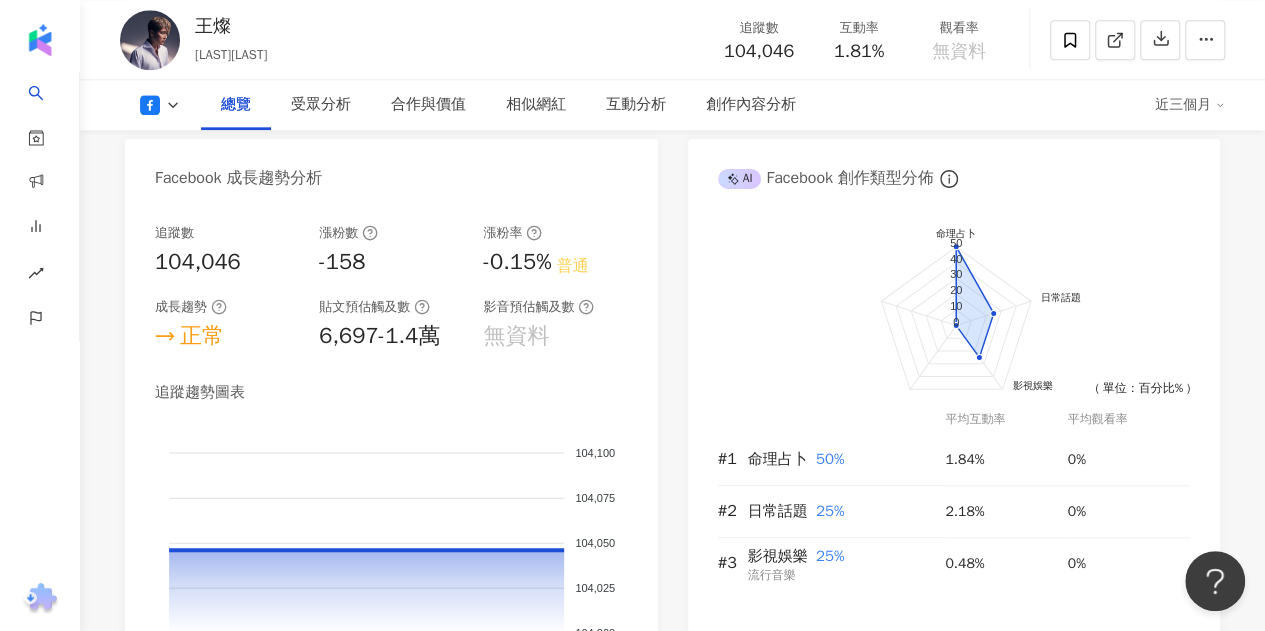scroll, scrollTop: 3051, scrollLeft: 0, axis: vertical 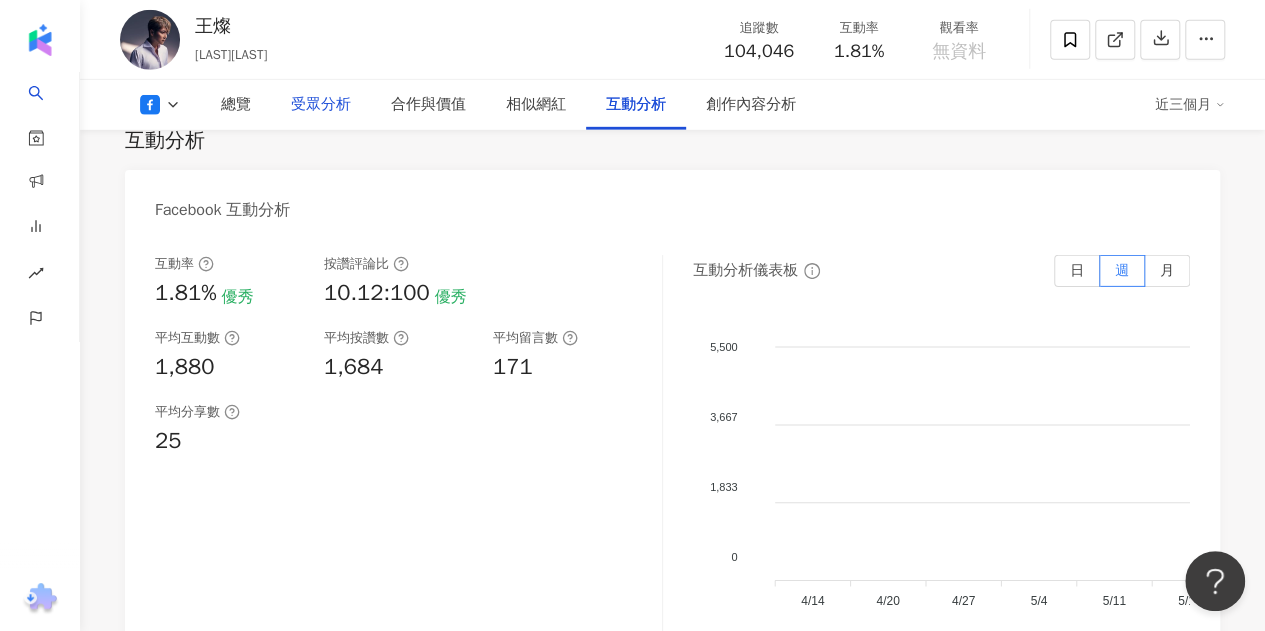 click on "受眾分析" at bounding box center [321, 105] 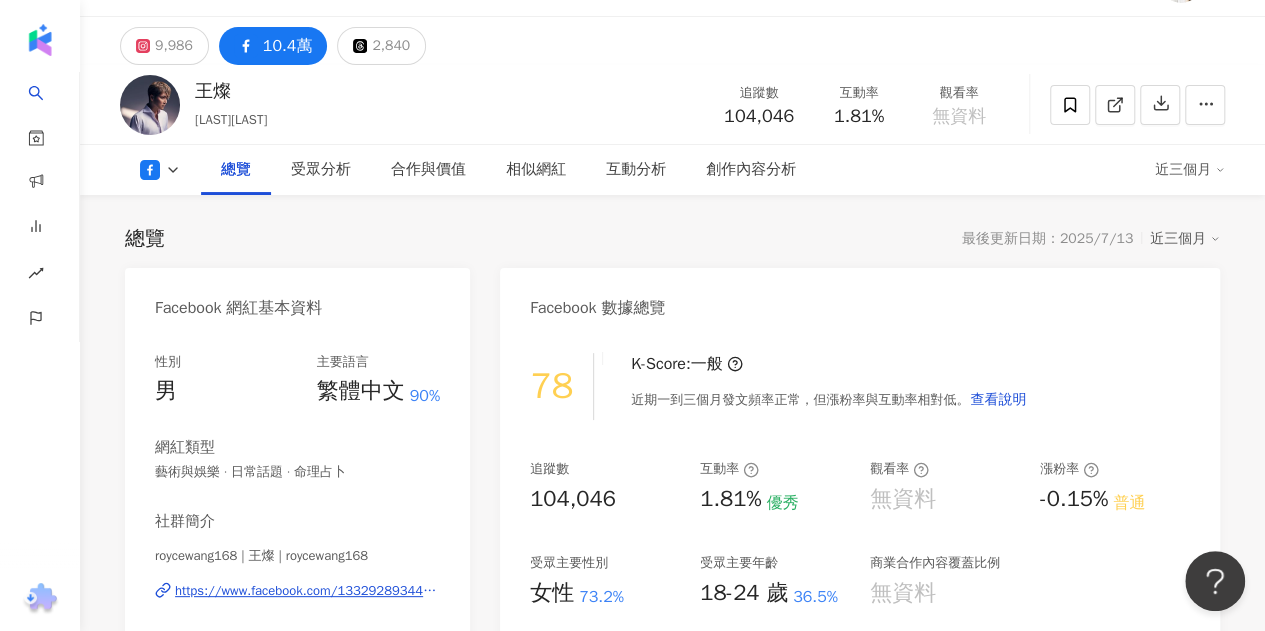scroll, scrollTop: 0, scrollLeft: 0, axis: both 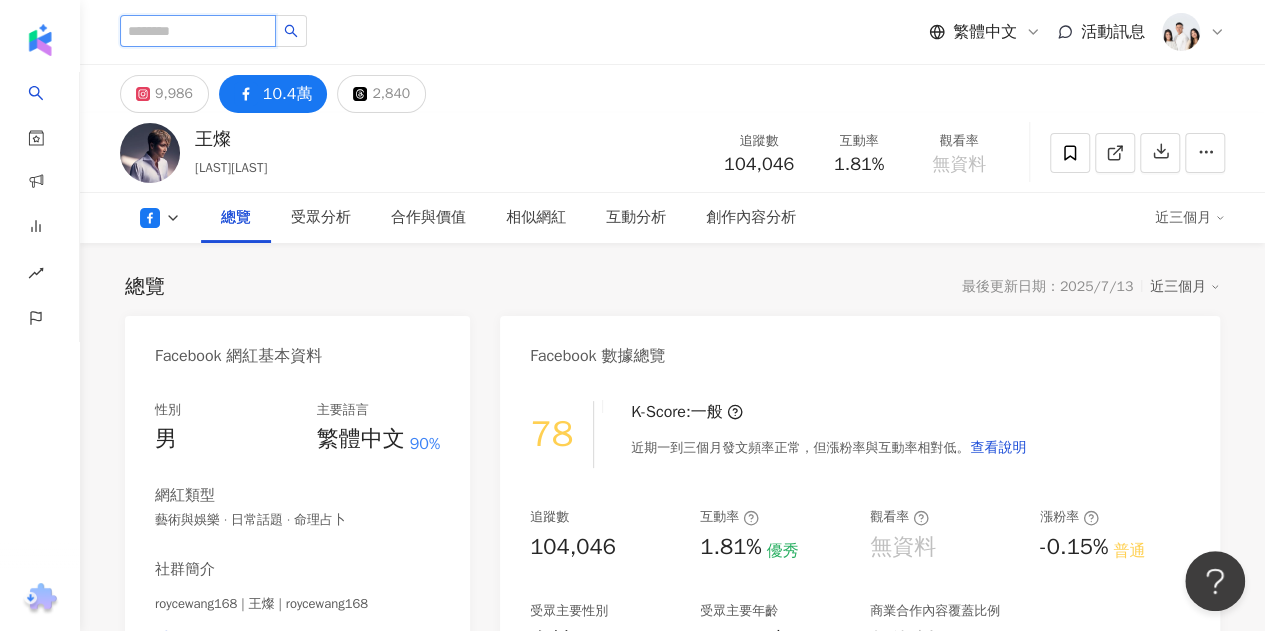 click at bounding box center [198, 31] 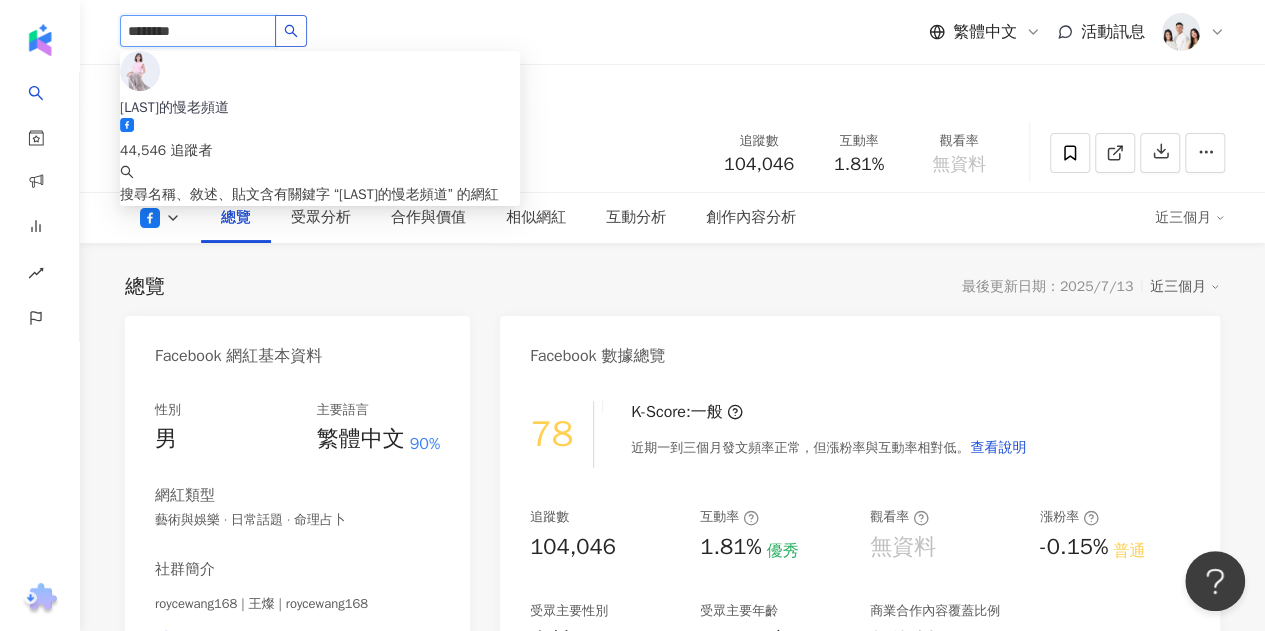 click at bounding box center [291, 31] 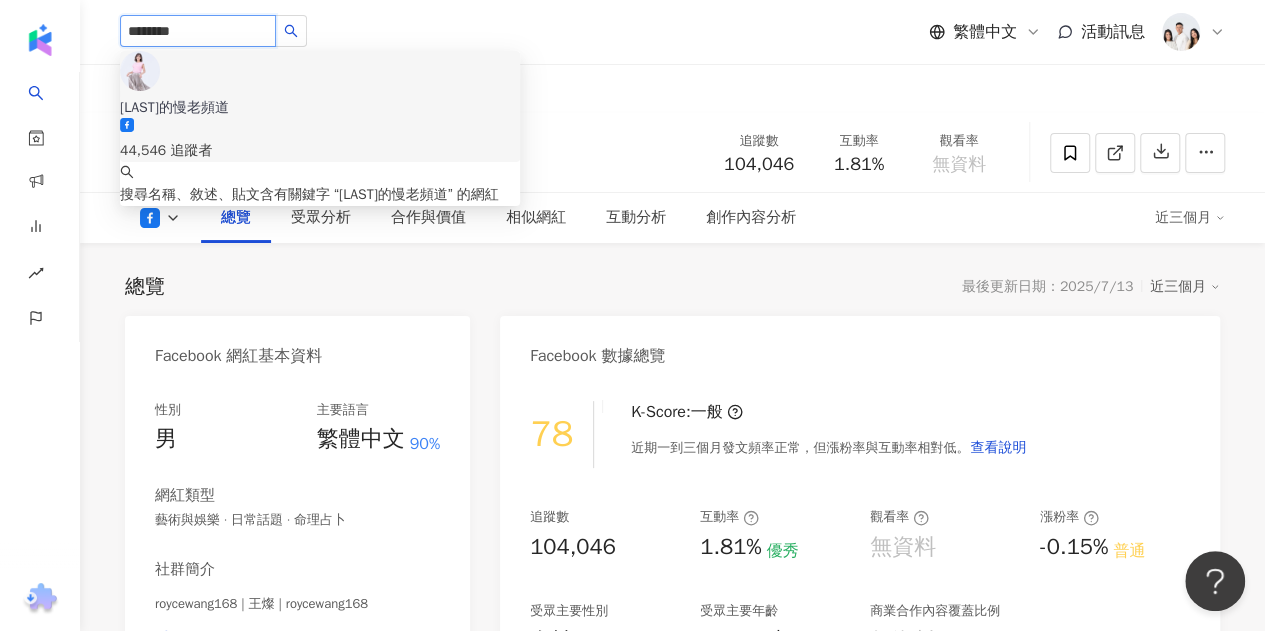 click on "黃惠如的慢老頻道" at bounding box center [320, 108] 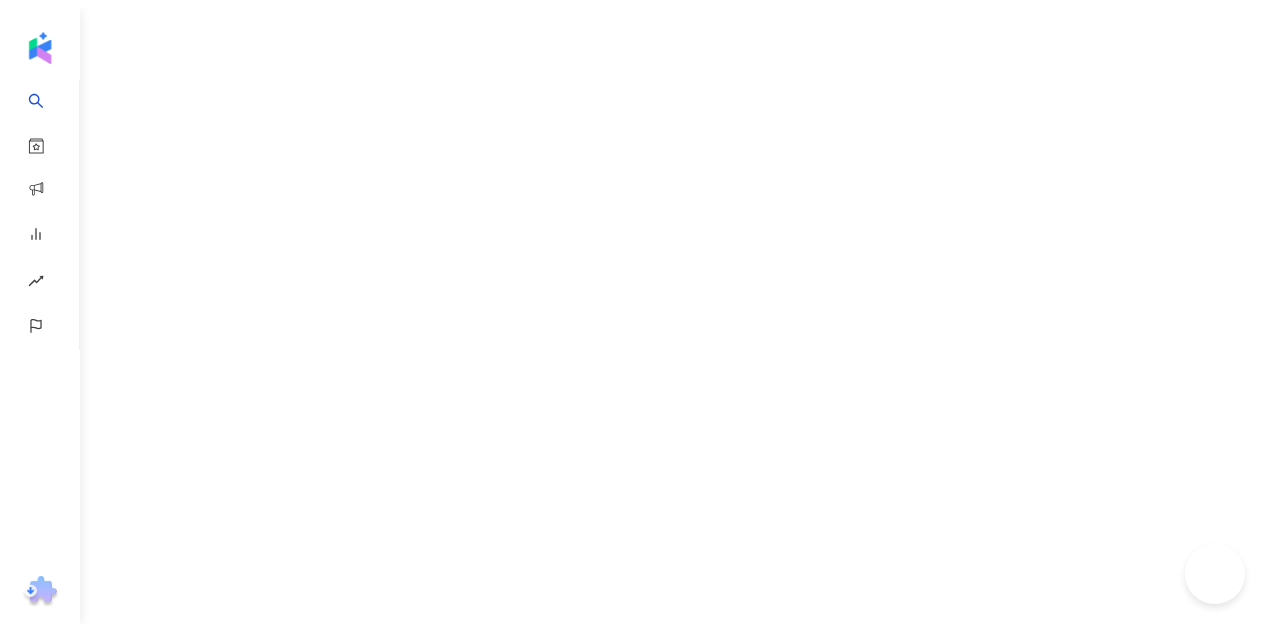 scroll, scrollTop: 0, scrollLeft: 0, axis: both 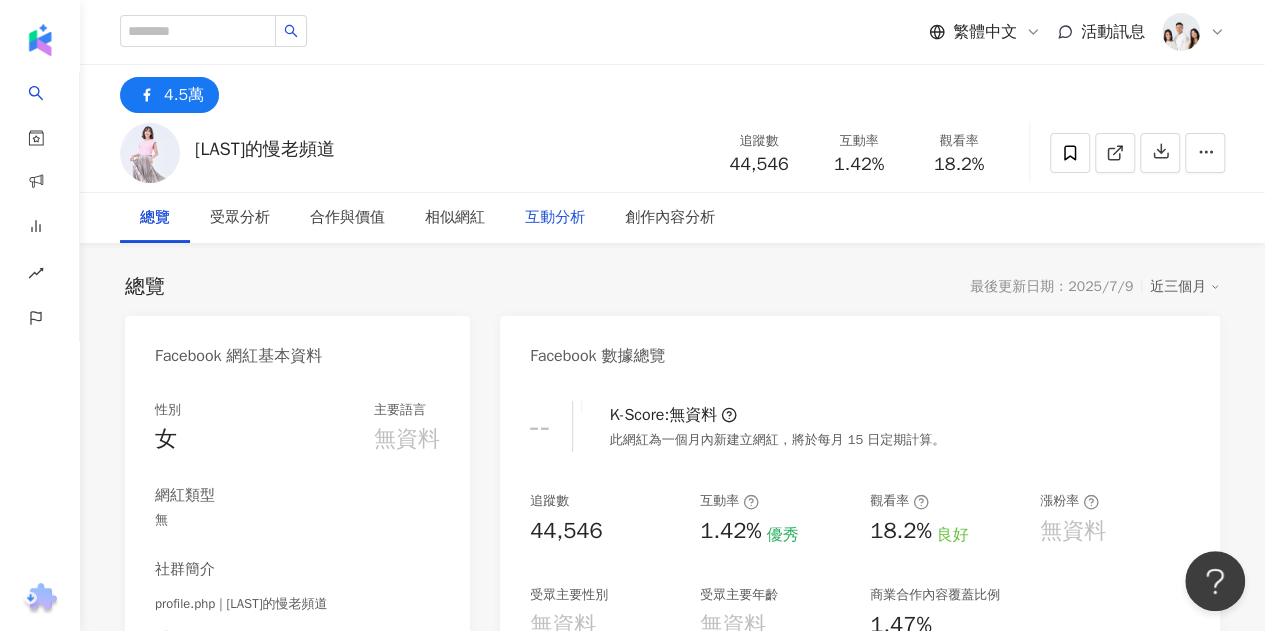click on "互動分析" at bounding box center [555, 218] 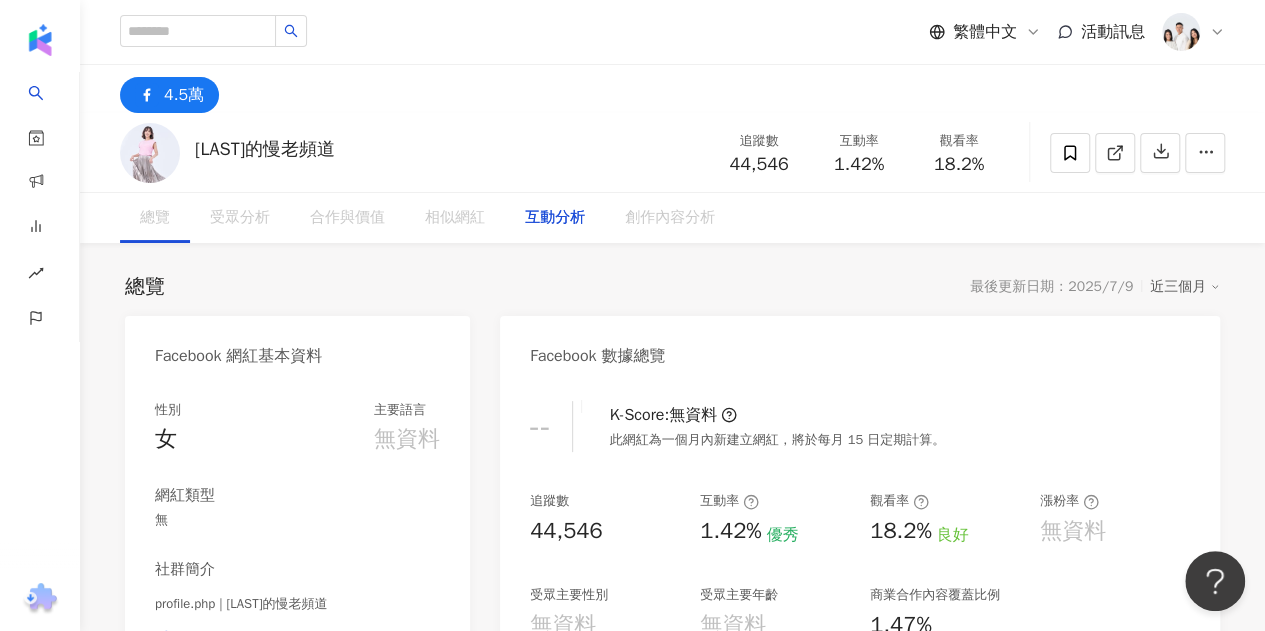 scroll, scrollTop: 2802, scrollLeft: 0, axis: vertical 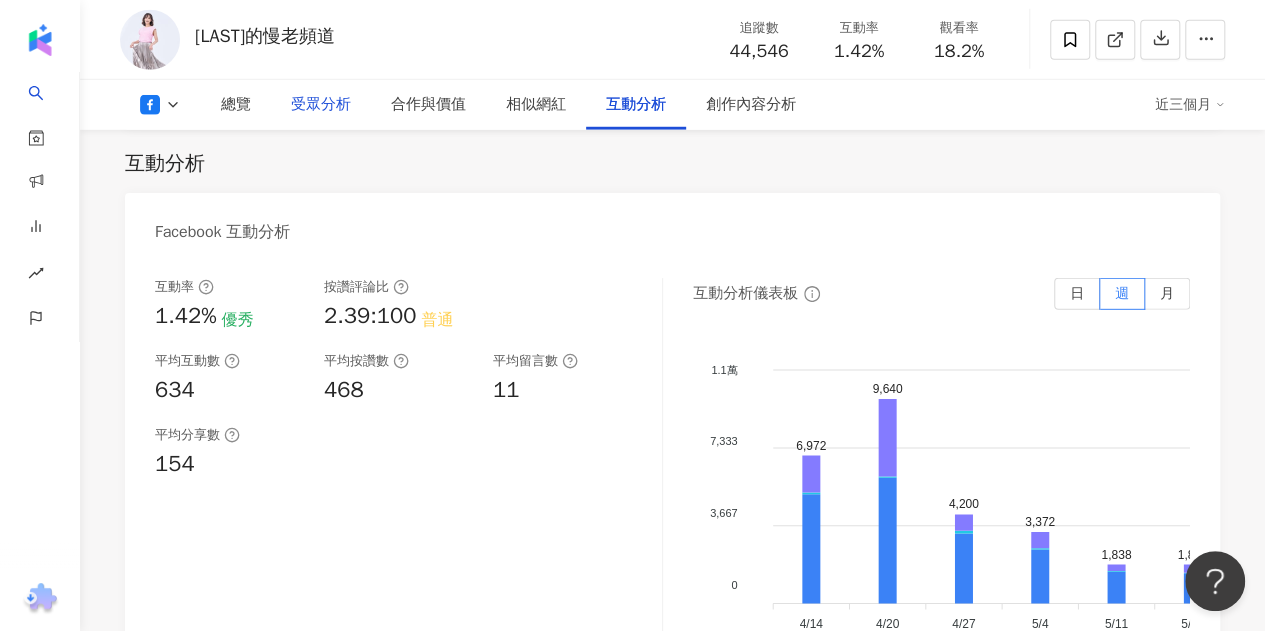 click on "受眾分析" at bounding box center [321, 105] 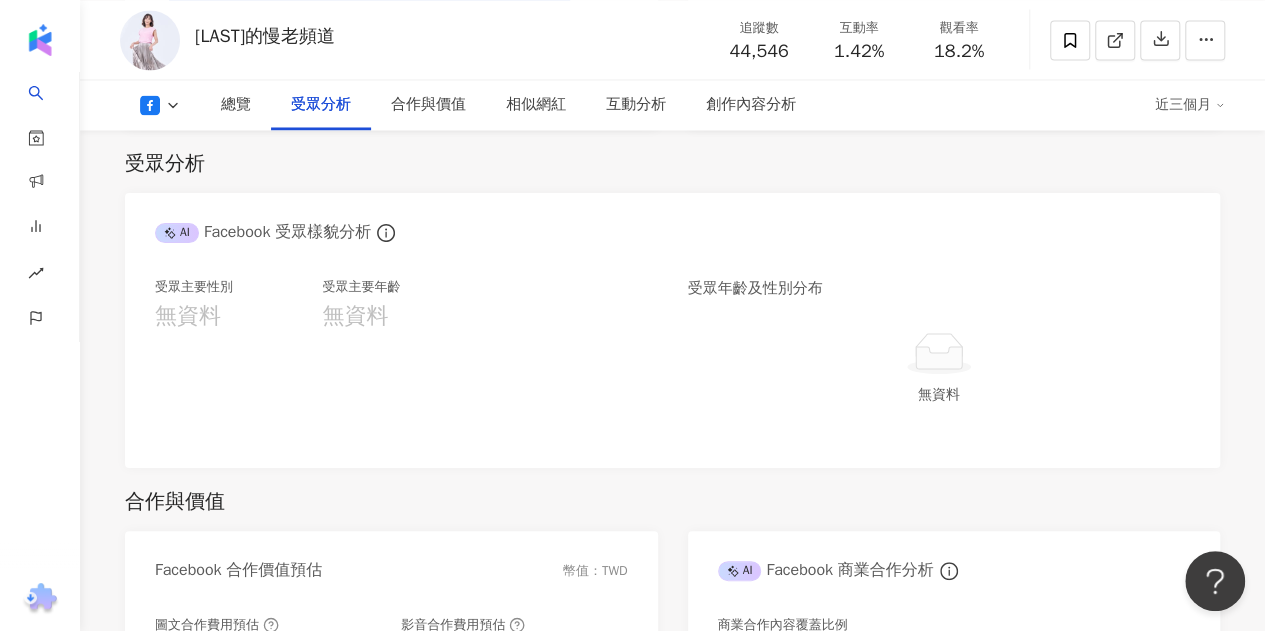 click on "AI Facebook 受眾樣貌分析" at bounding box center (263, 232) 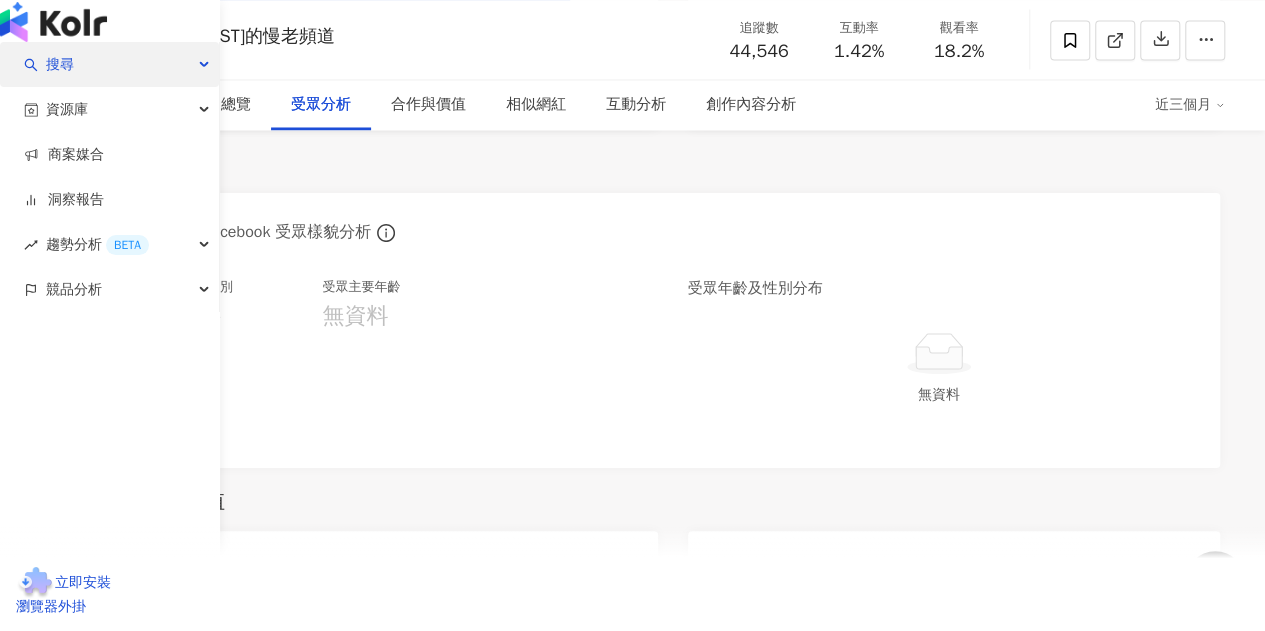 click on "搜尋" at bounding box center (60, 64) 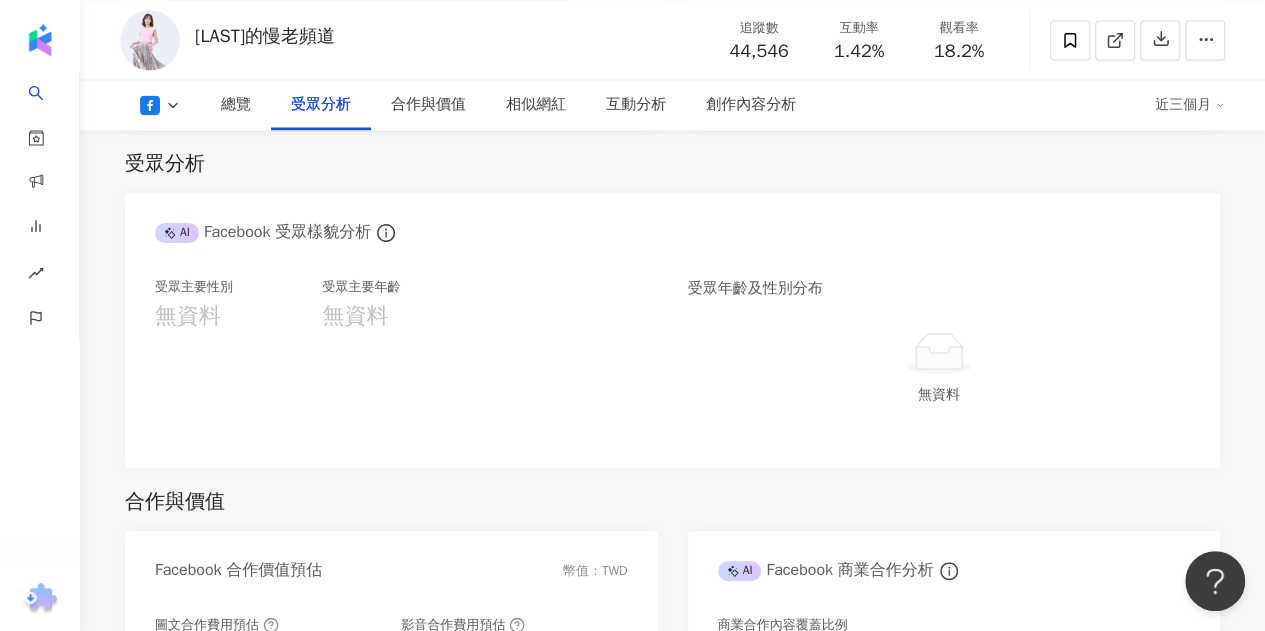 click on "受眾分析 AI Facebook 受眾樣貌分析 受眾主要性別   無資料 受眾主要年齡   無資料 受眾年齡及性別分布 無資料" at bounding box center [672, 299] 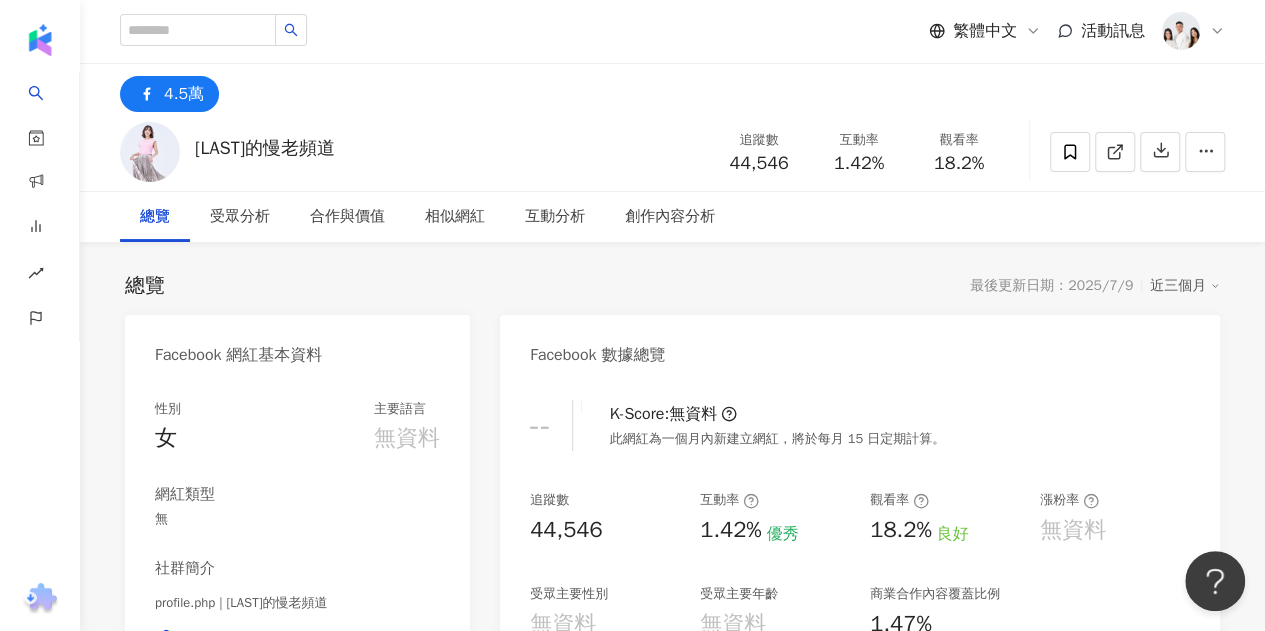 scroll, scrollTop: 0, scrollLeft: 0, axis: both 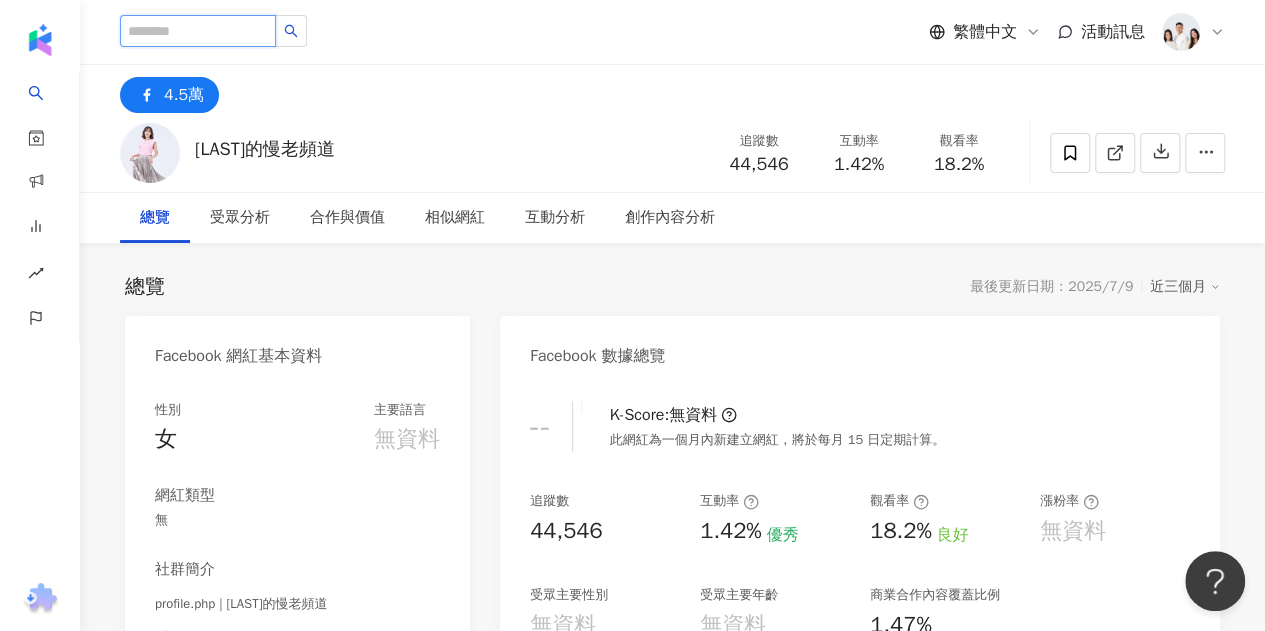 click at bounding box center (198, 31) 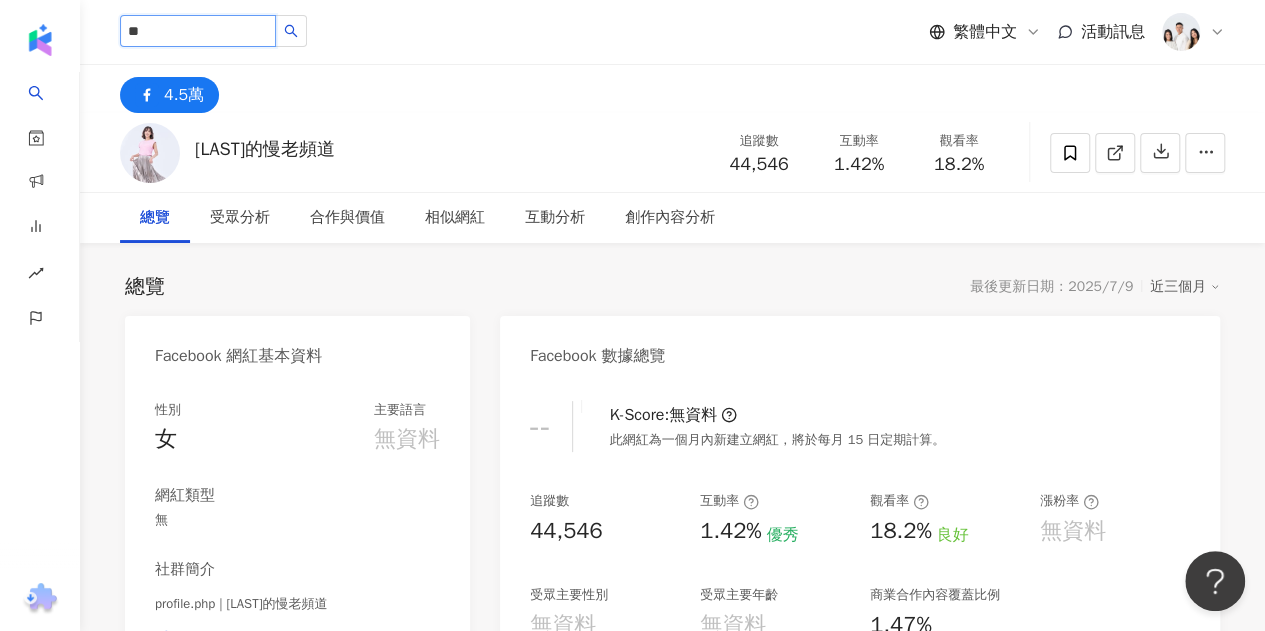 type on "*" 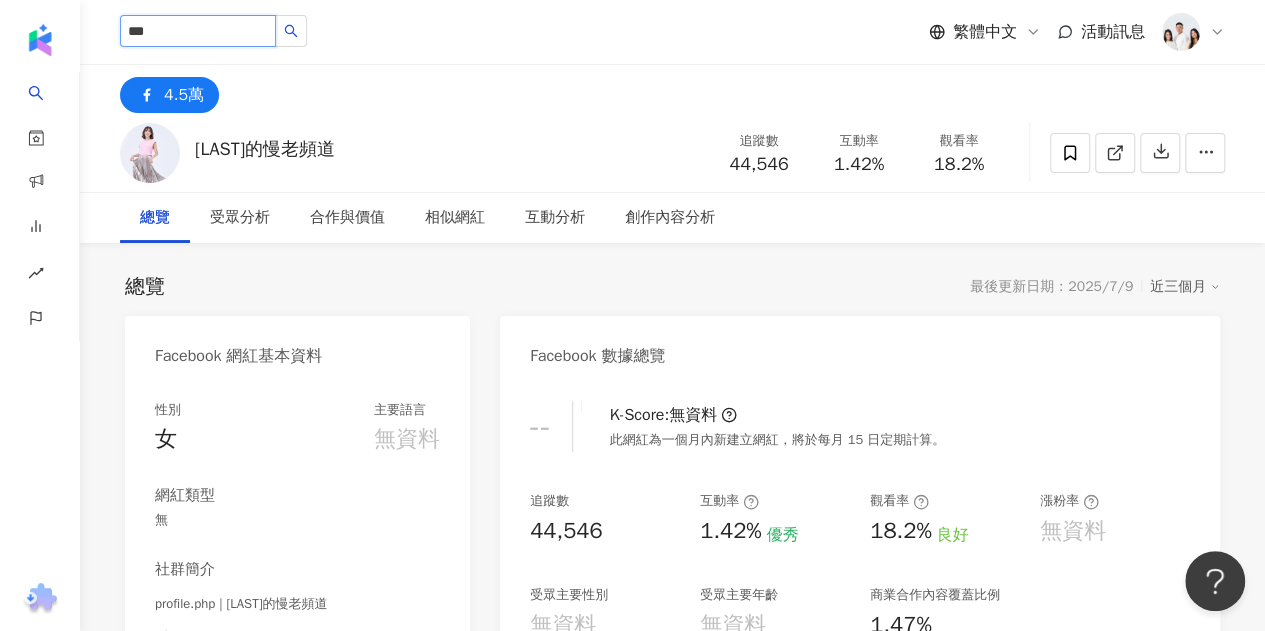 type on "***" 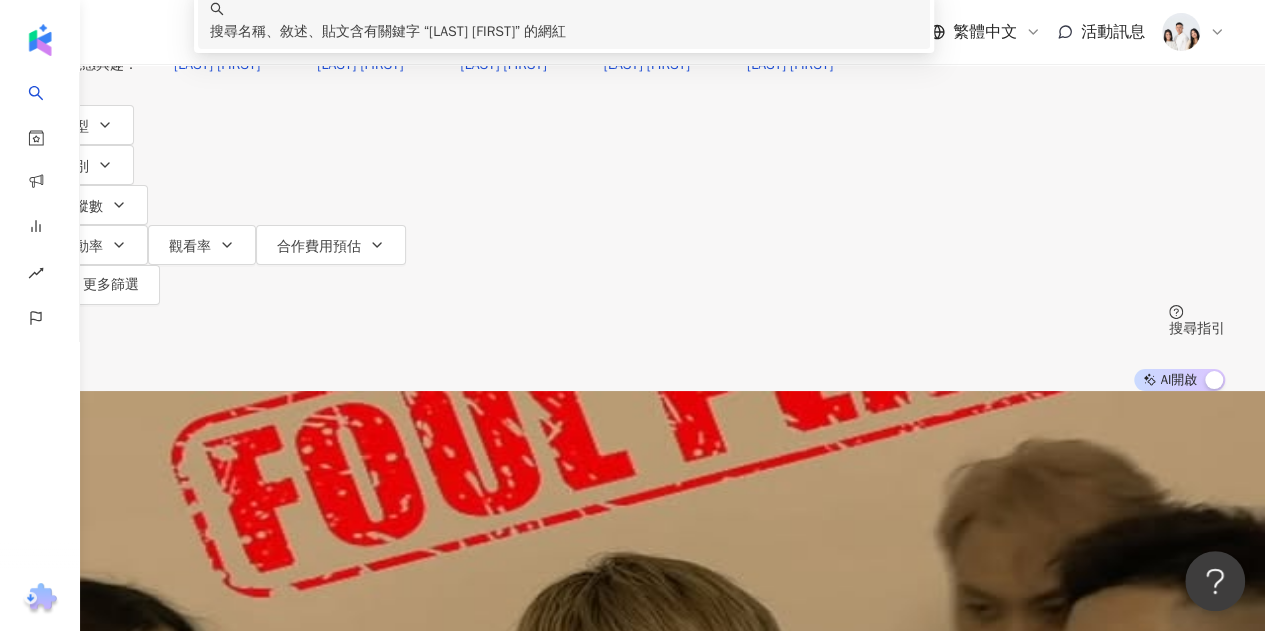 scroll, scrollTop: 0, scrollLeft: 0, axis: both 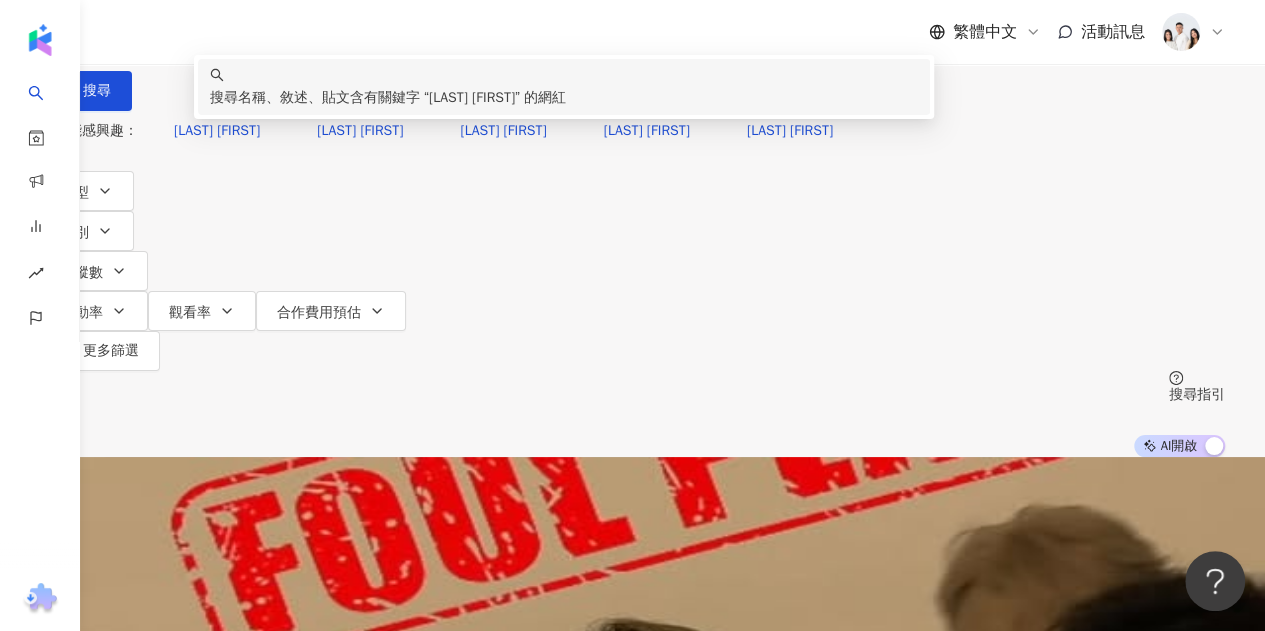 click on "***" at bounding box center (250, 19) 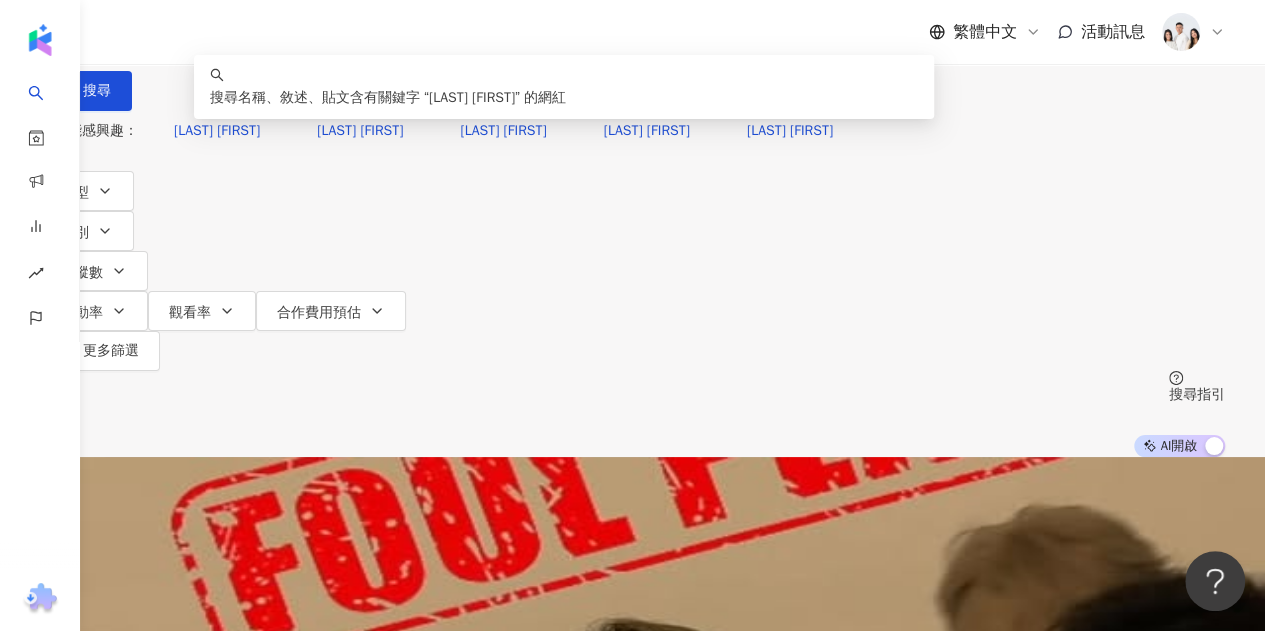 type on "***" 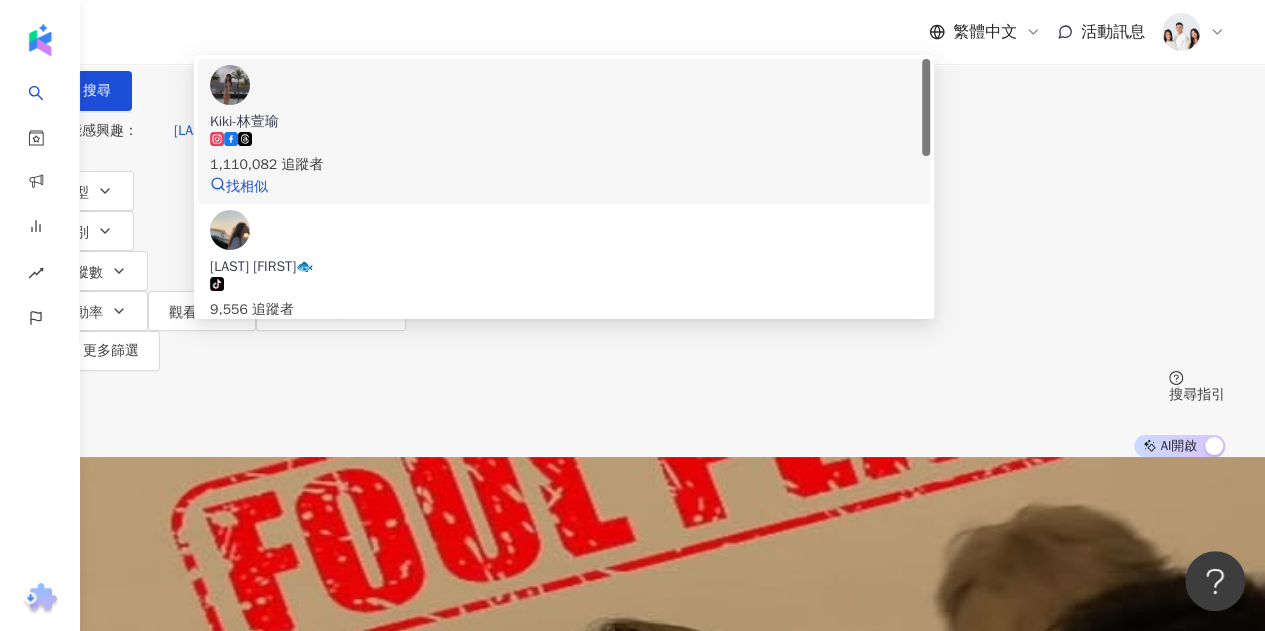 click on "Kiki-林萱瑜" at bounding box center (564, 122) 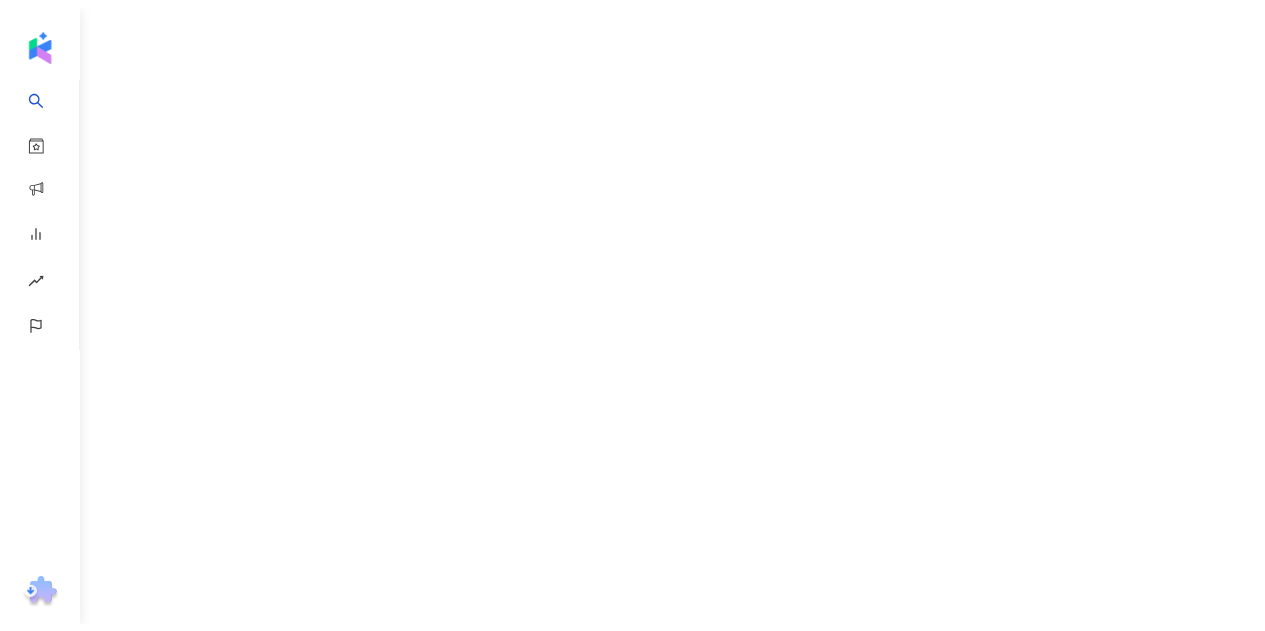 scroll, scrollTop: 0, scrollLeft: 0, axis: both 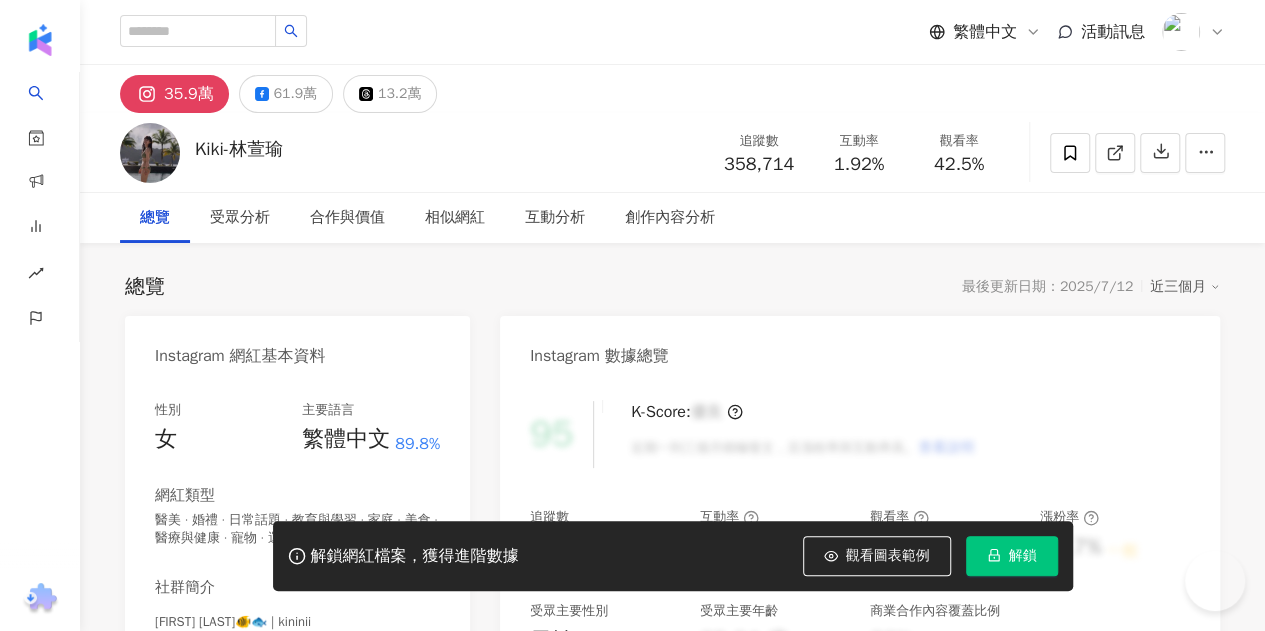 click on "解鎖" at bounding box center (1023, 556) 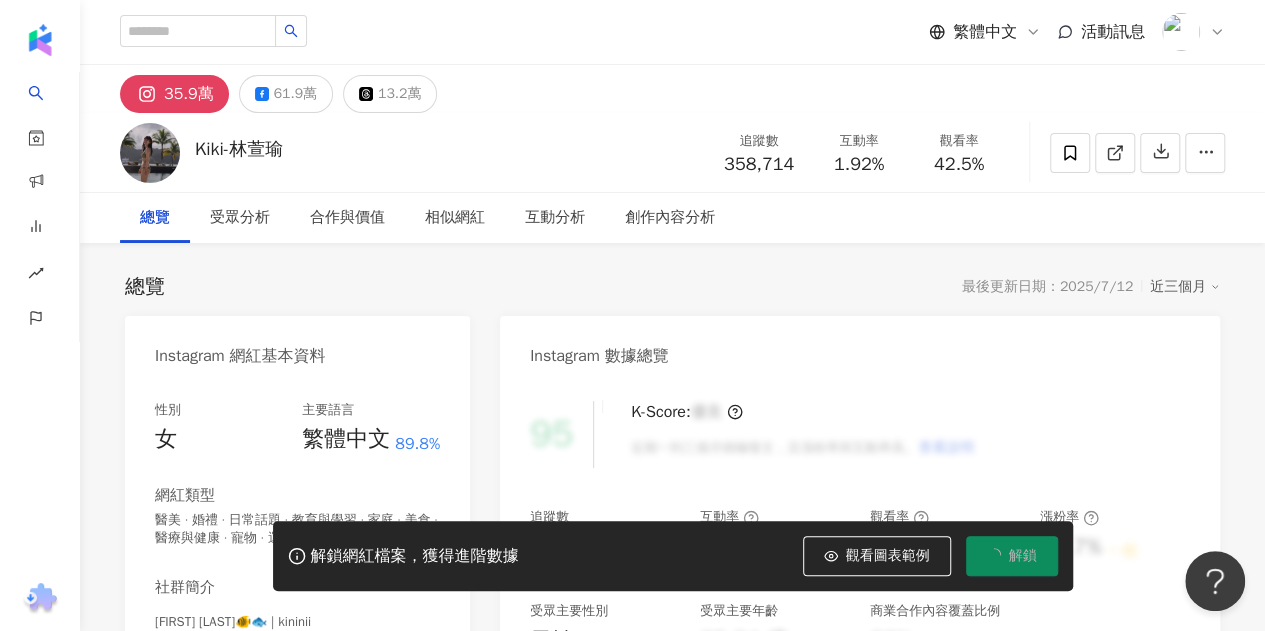 scroll, scrollTop: 0, scrollLeft: 0, axis: both 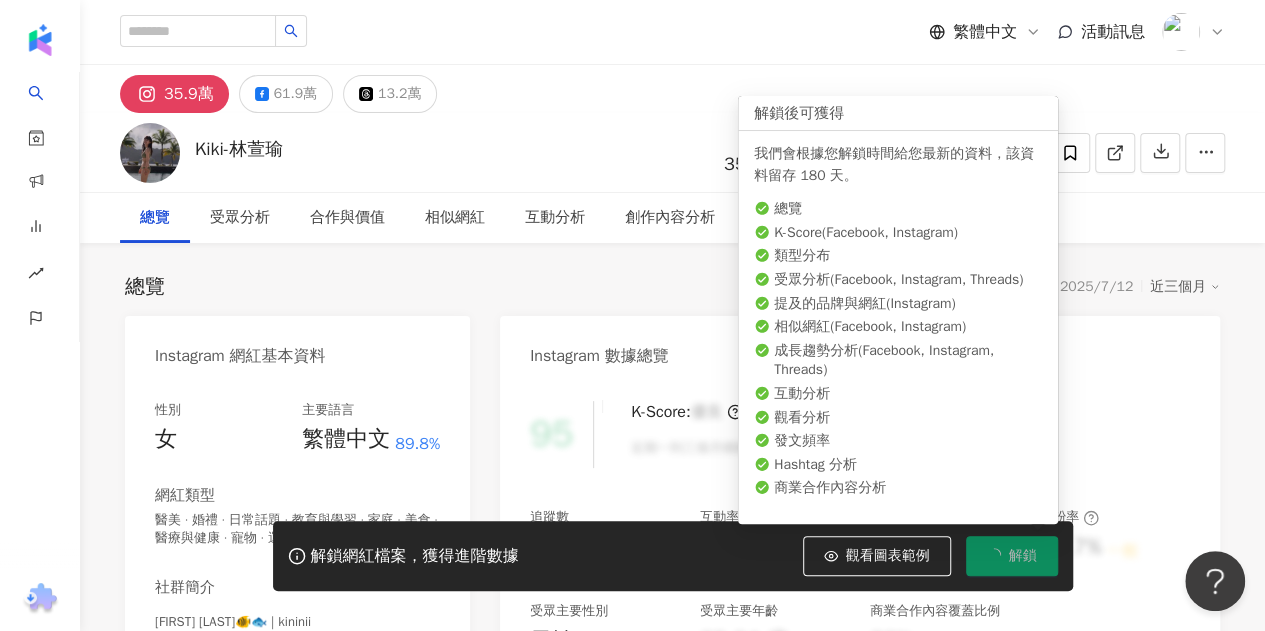 click on "繁體中文 活動訊息" at bounding box center (672, 32) 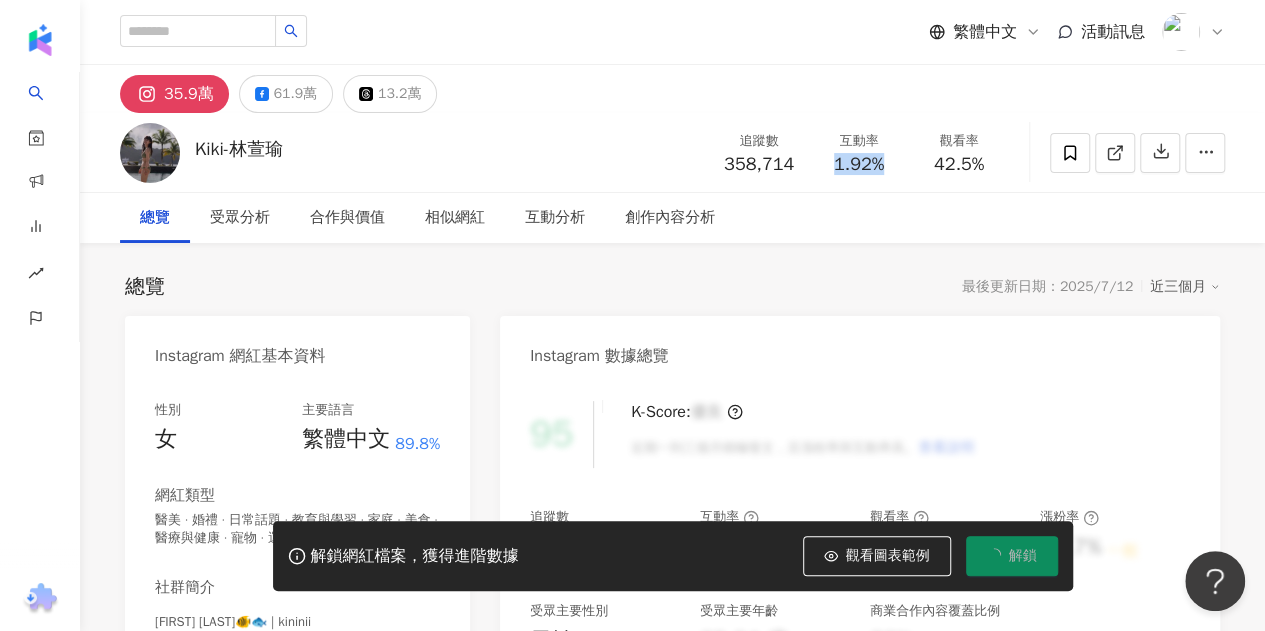 drag, startPoint x: 830, startPoint y: 167, endPoint x: 892, endPoint y: 170, distance: 62.072536 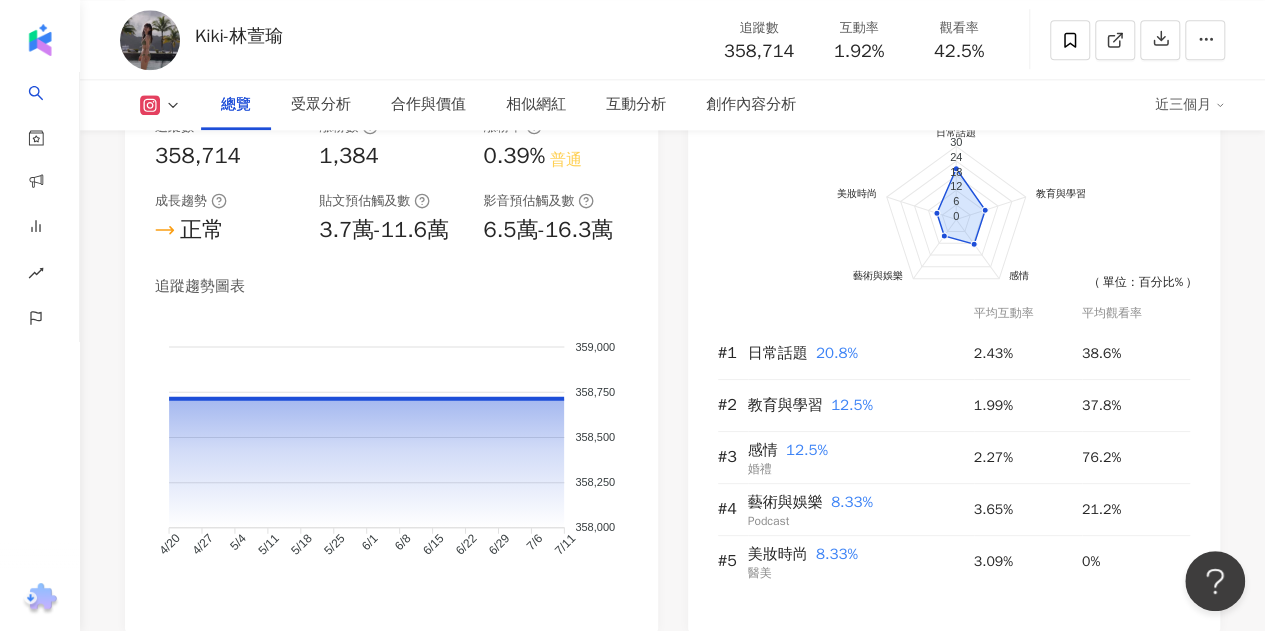 scroll, scrollTop: 1100, scrollLeft: 0, axis: vertical 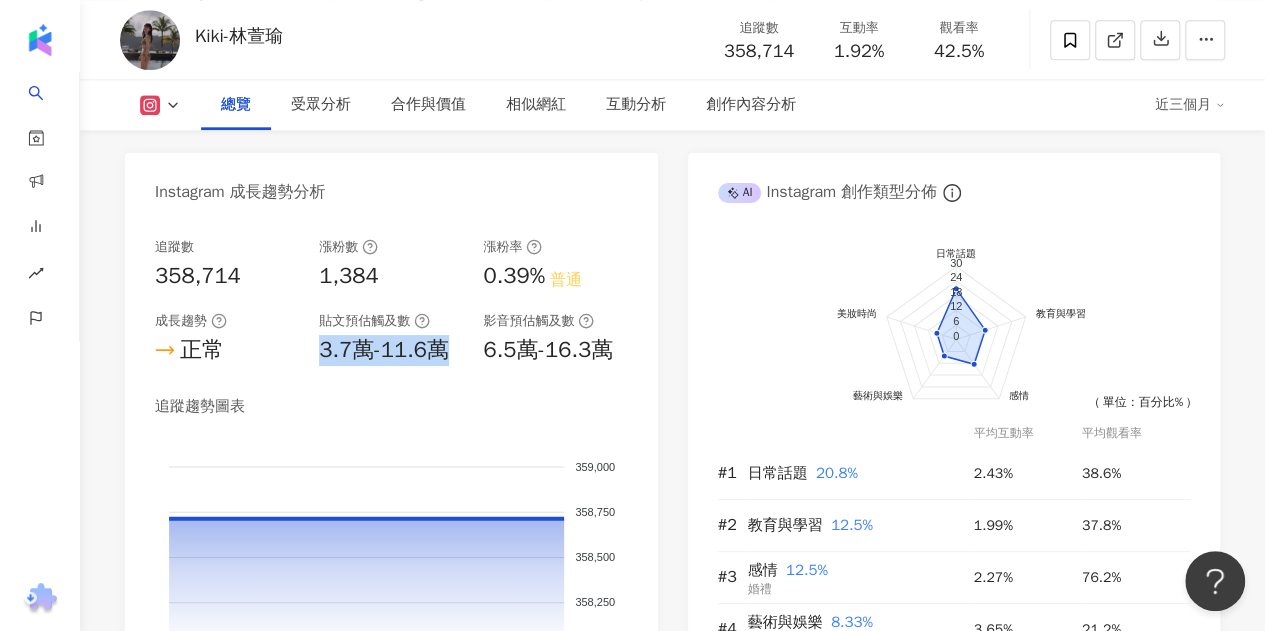 drag, startPoint x: 317, startPoint y: 357, endPoint x: 454, endPoint y: 353, distance: 137.05838 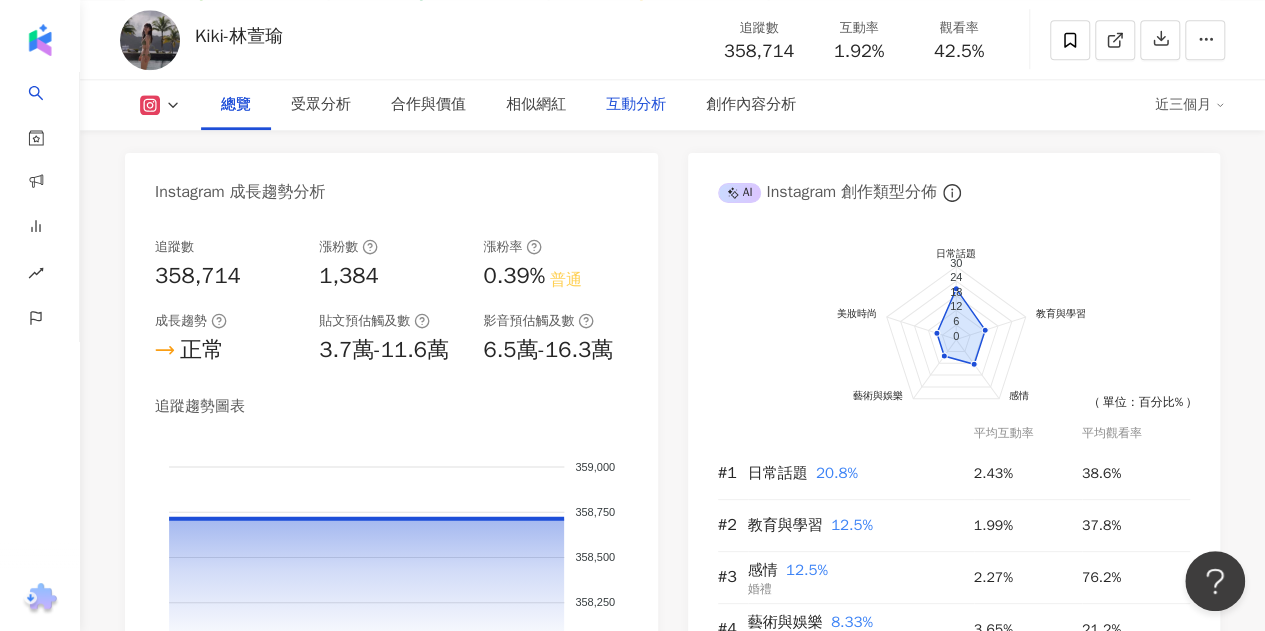 click on "互動分析" at bounding box center [636, 105] 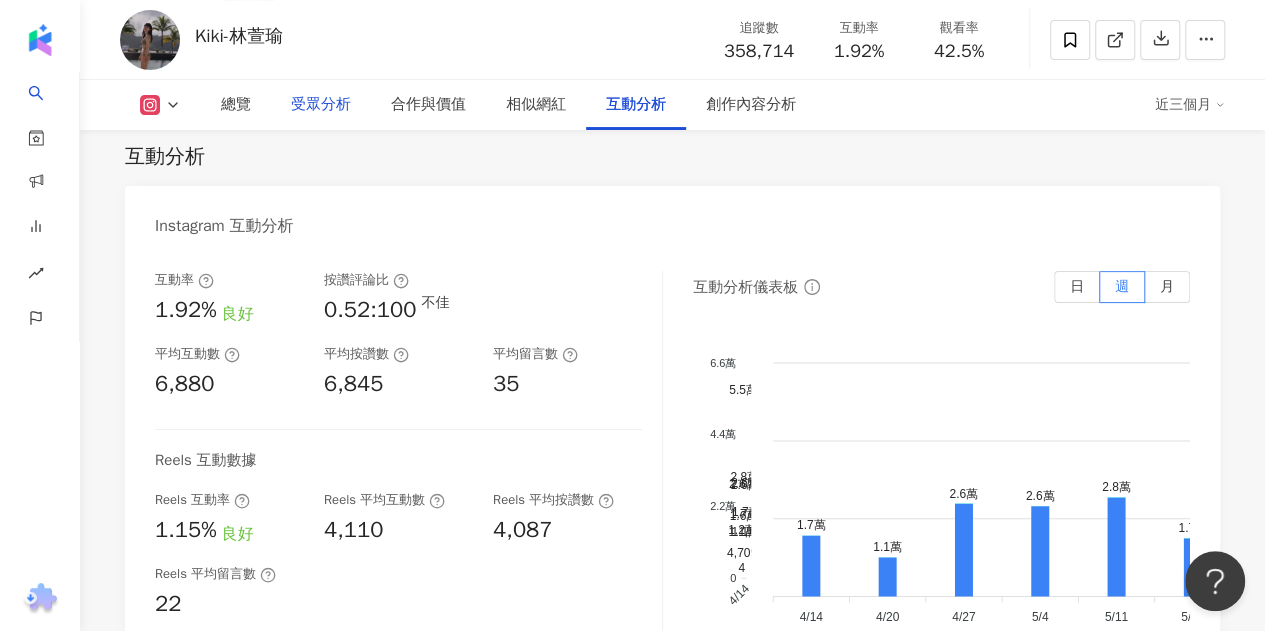 click on "受眾分析" at bounding box center [321, 105] 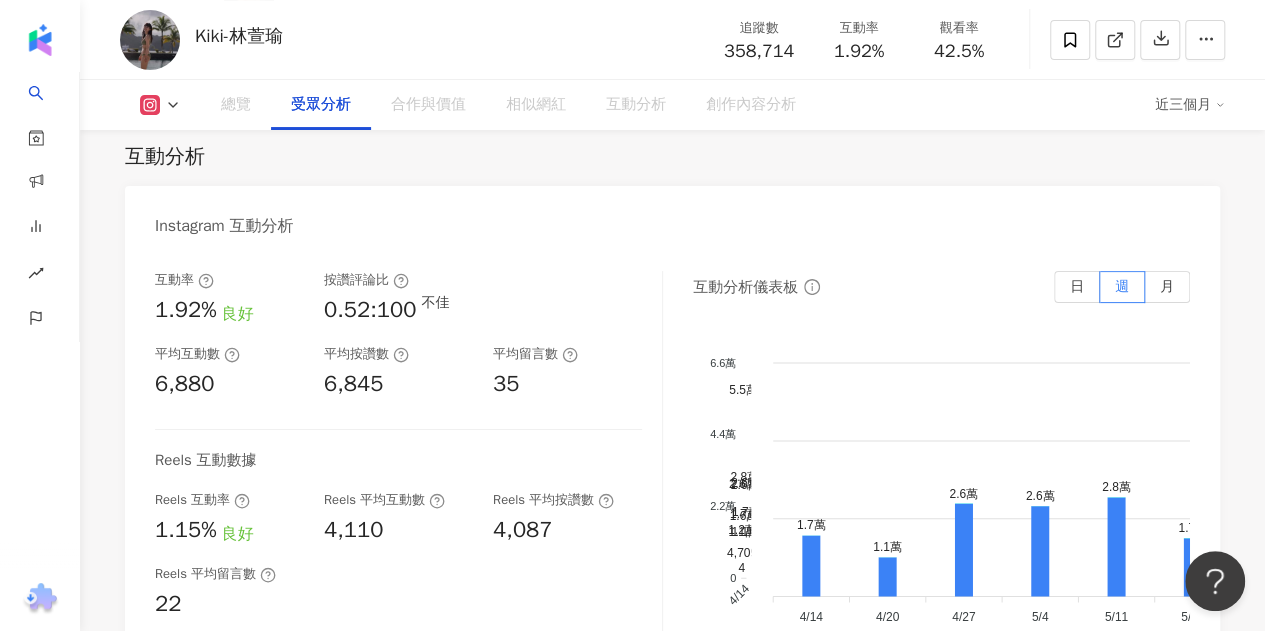 scroll, scrollTop: 1726, scrollLeft: 0, axis: vertical 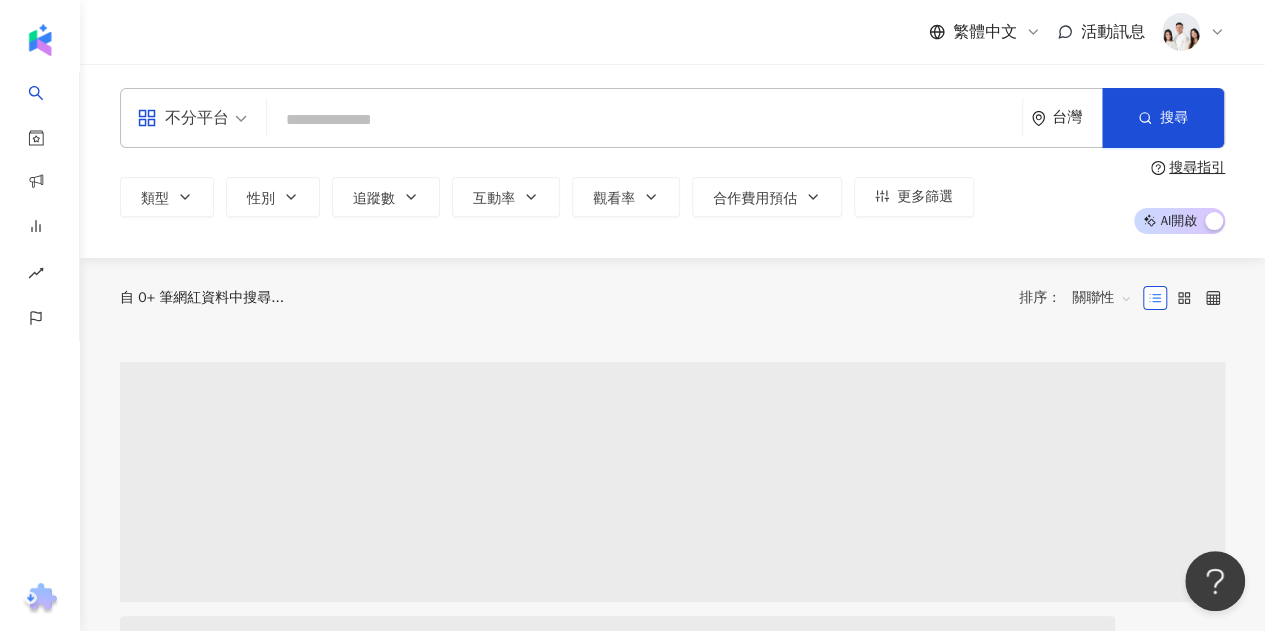 click at bounding box center [644, 120] 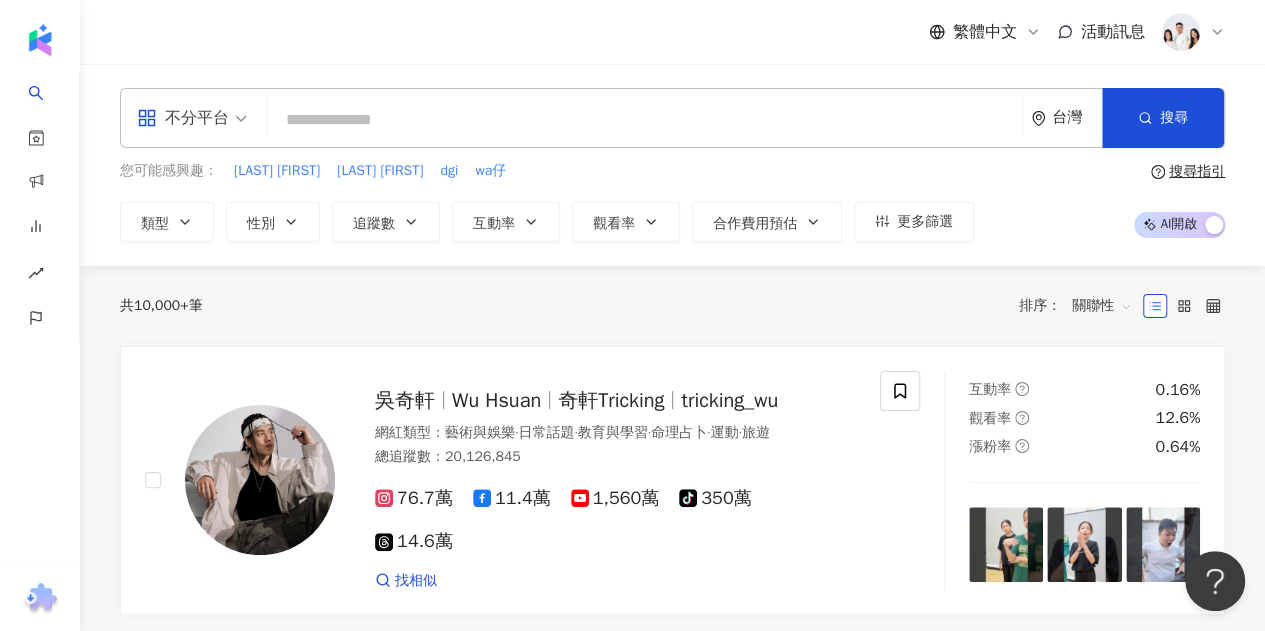 click at bounding box center (644, 120) 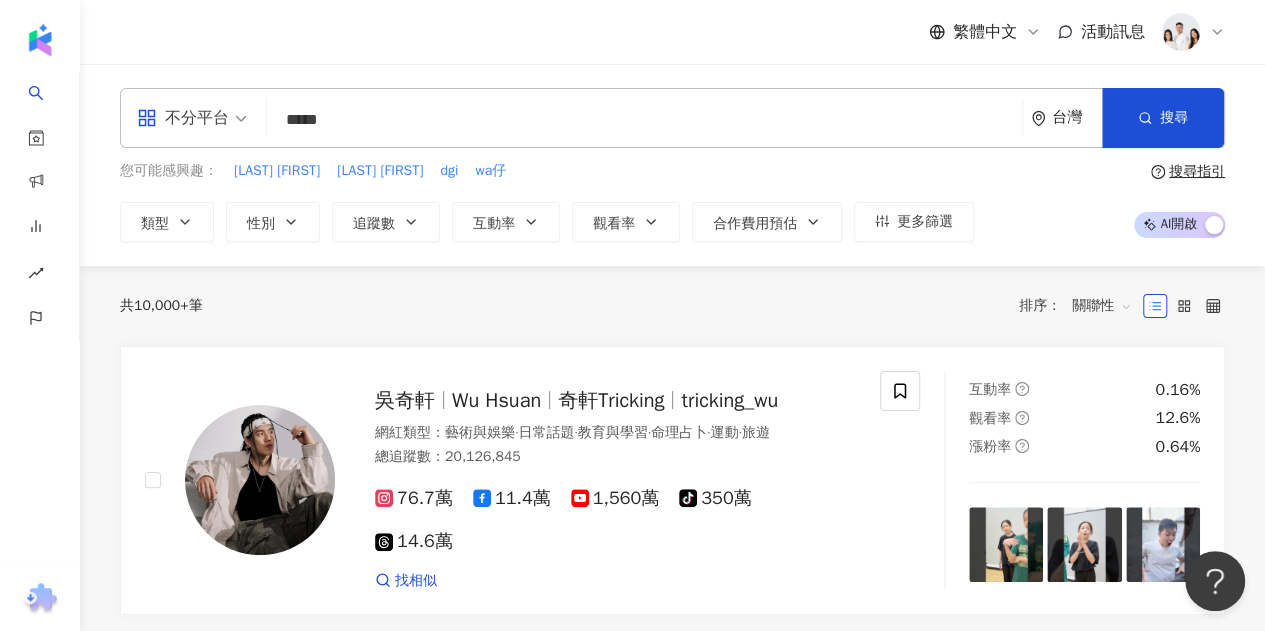 type on "*****" 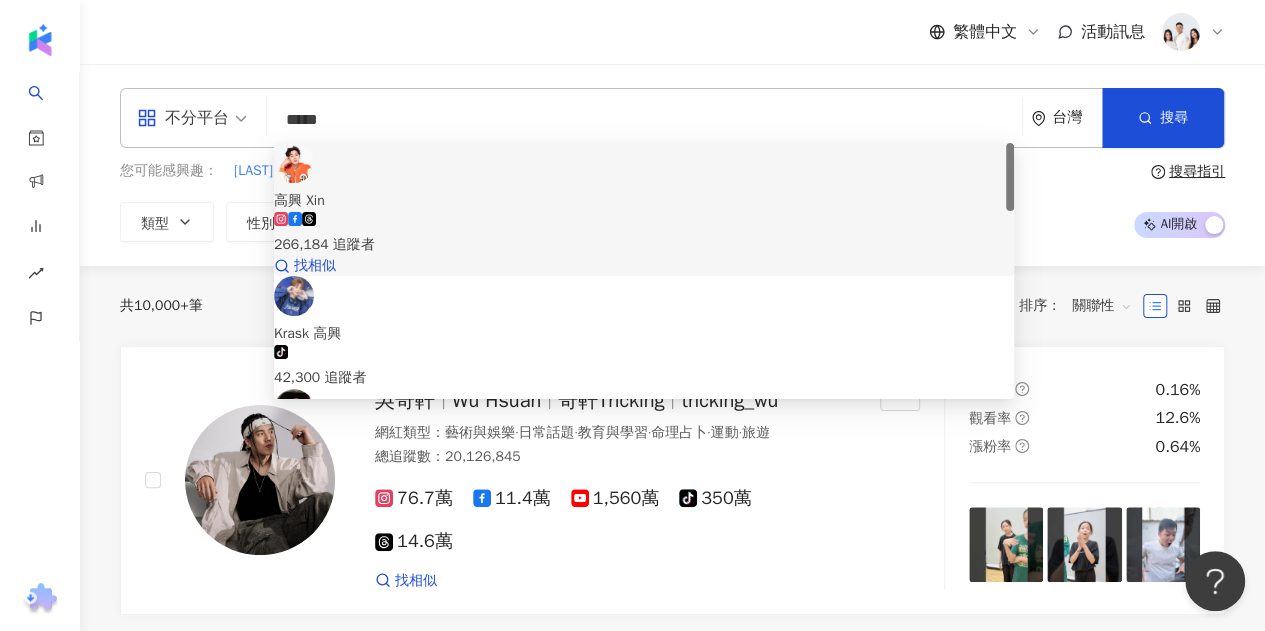 click on "266,184   追蹤者" at bounding box center [644, 234] 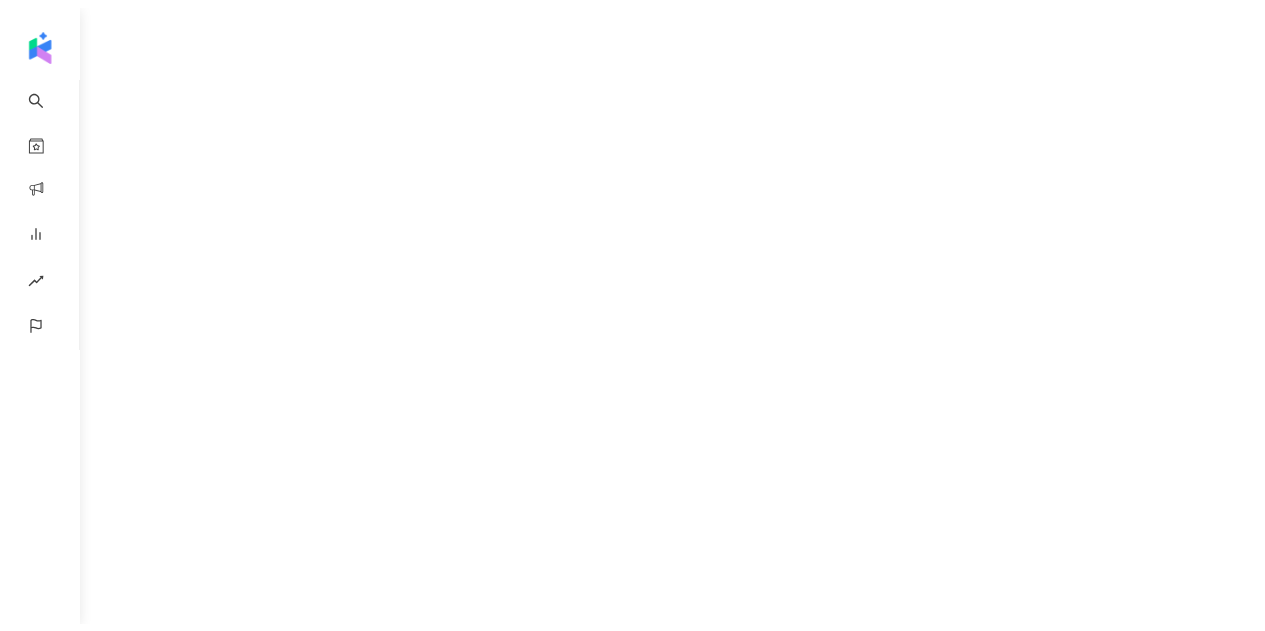scroll, scrollTop: 0, scrollLeft: 0, axis: both 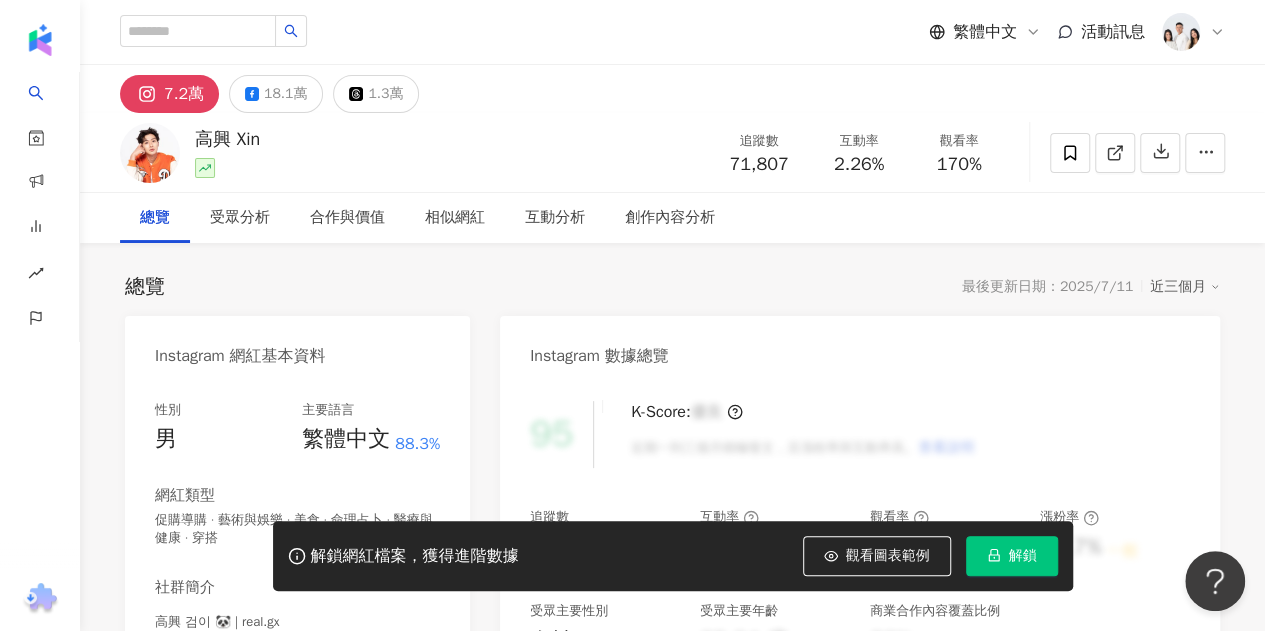 click on "解鎖" at bounding box center [1023, 556] 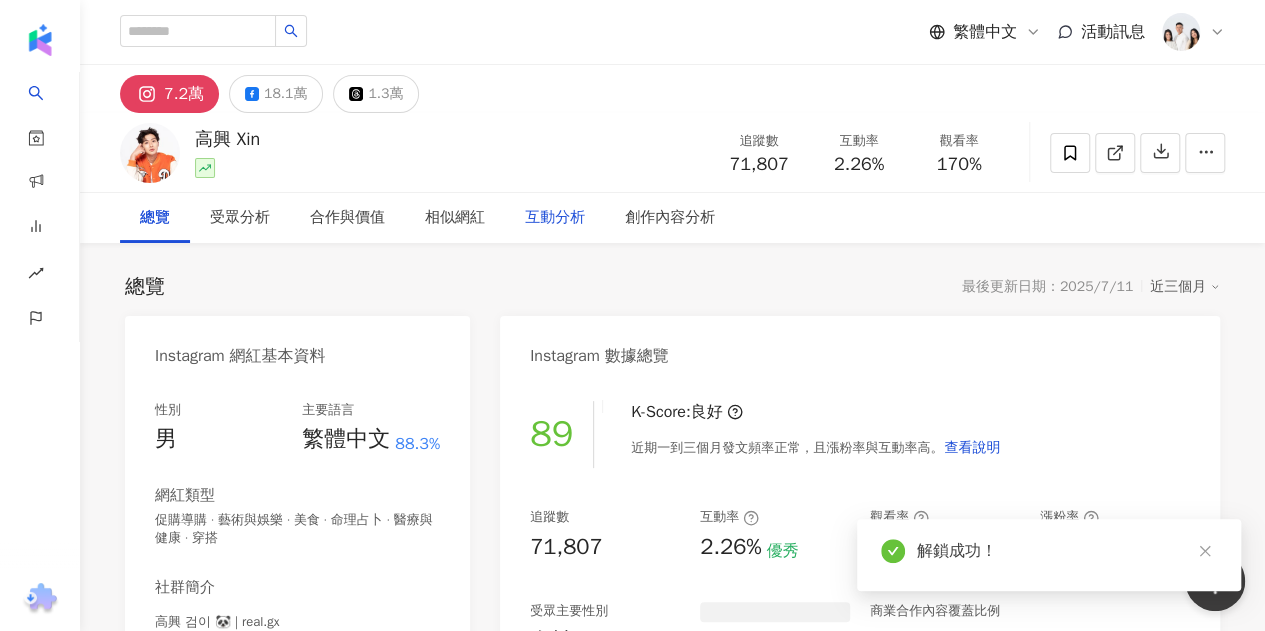 click on "互動分析" at bounding box center (555, 218) 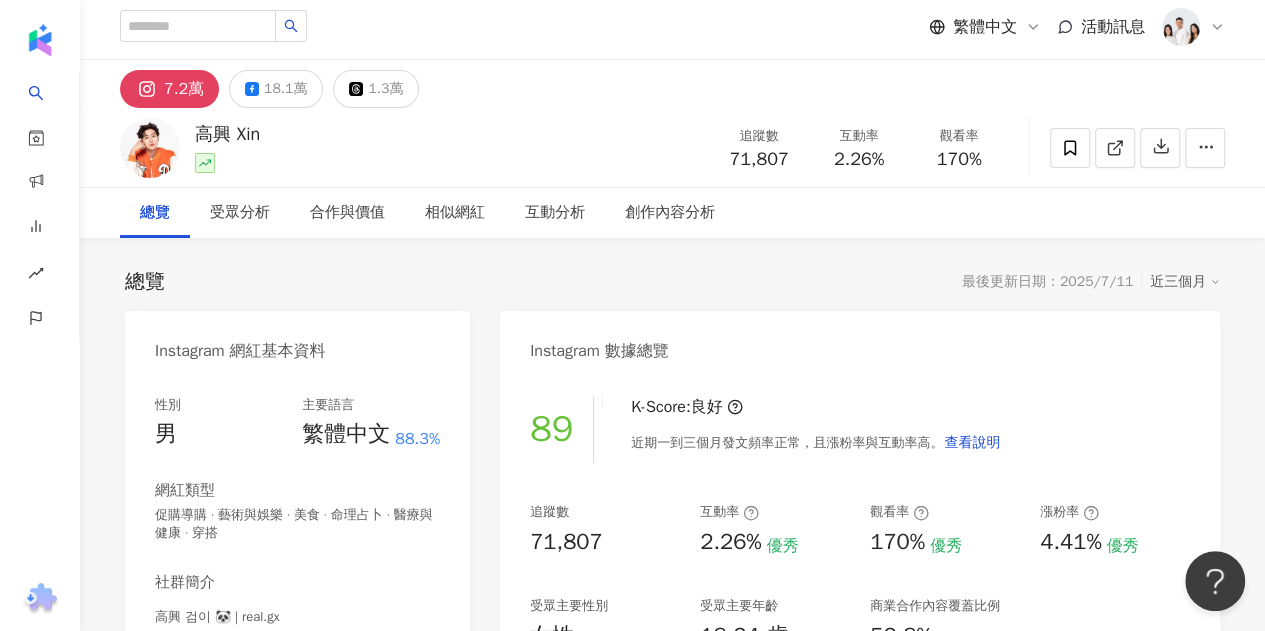 scroll, scrollTop: 0, scrollLeft: 0, axis: both 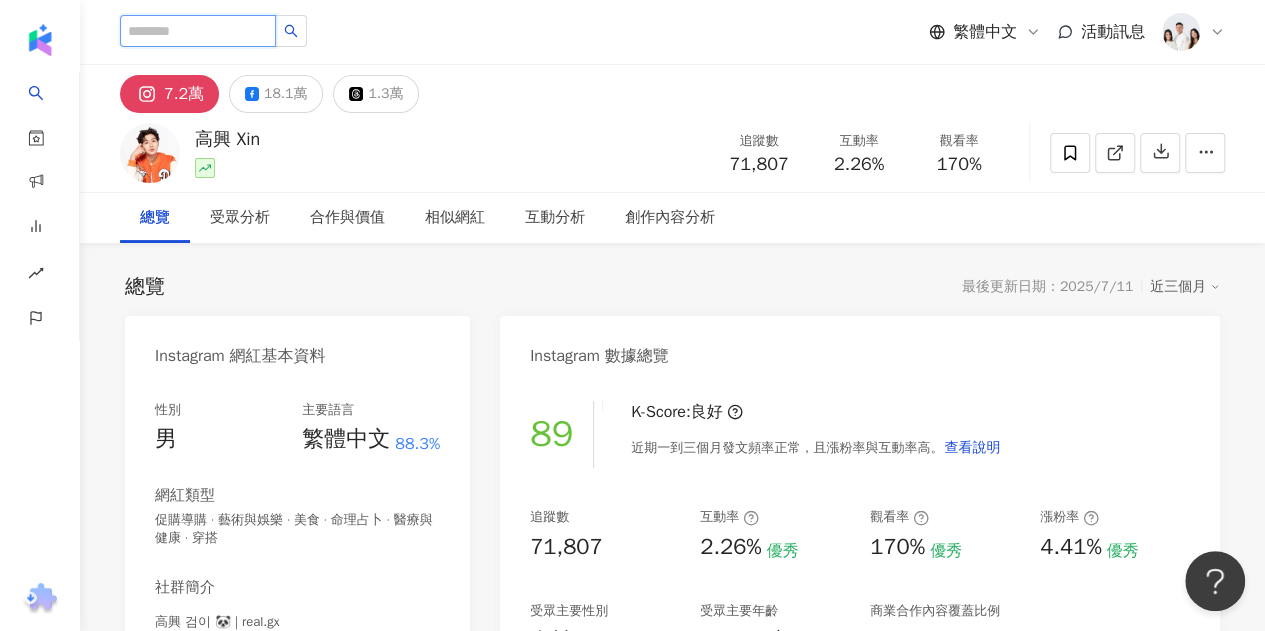 click at bounding box center (198, 31) 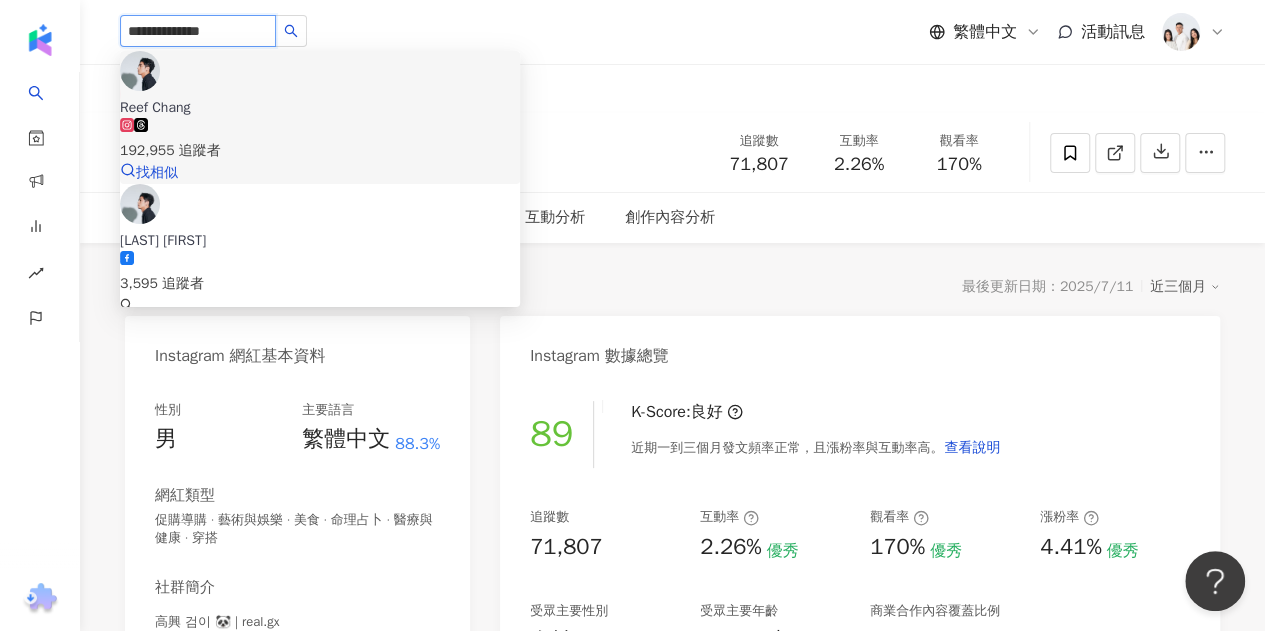 click on "192,955   追蹤者" at bounding box center (320, 140) 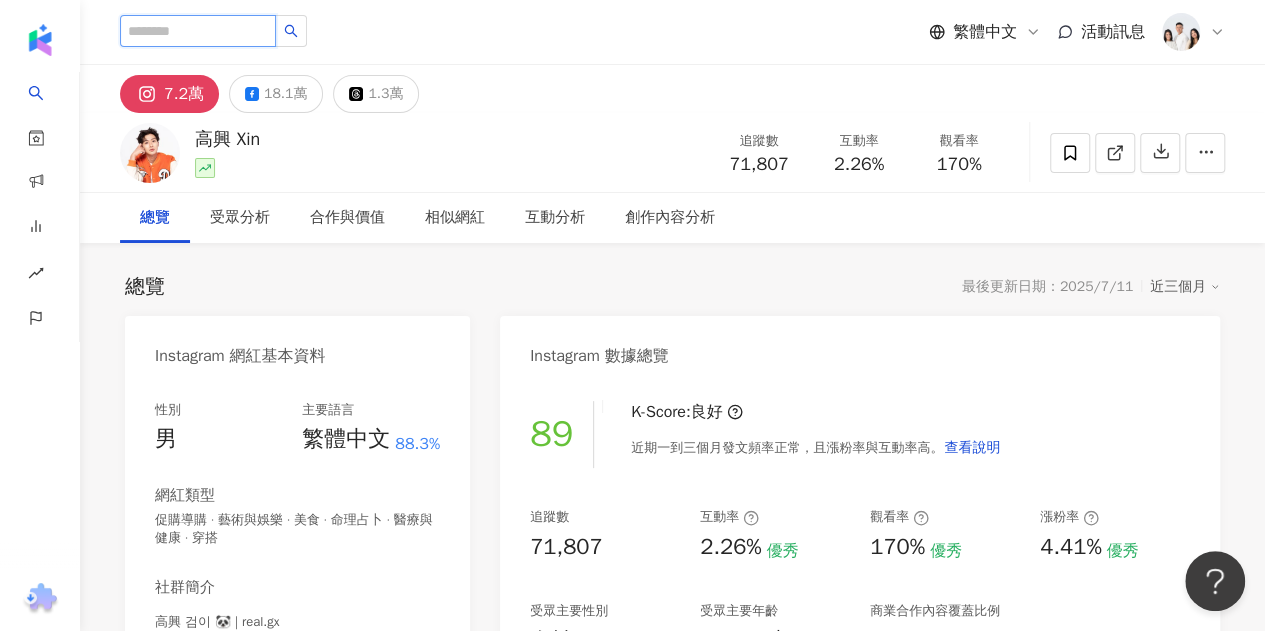 click at bounding box center [198, 31] 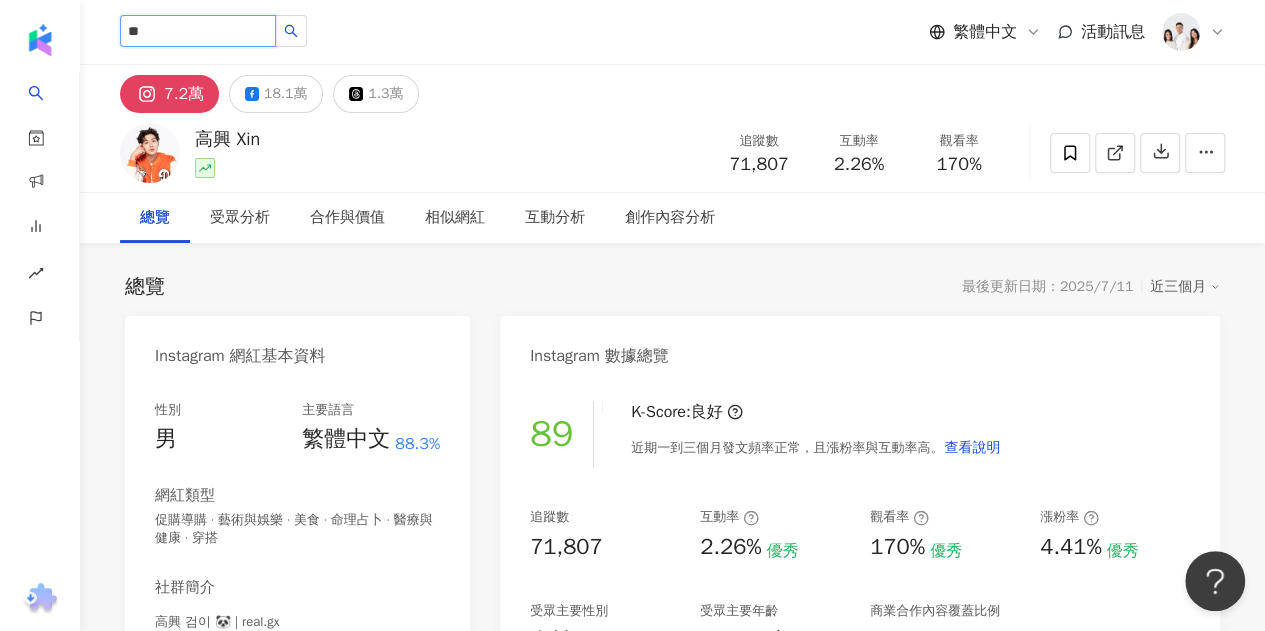 type on "*" 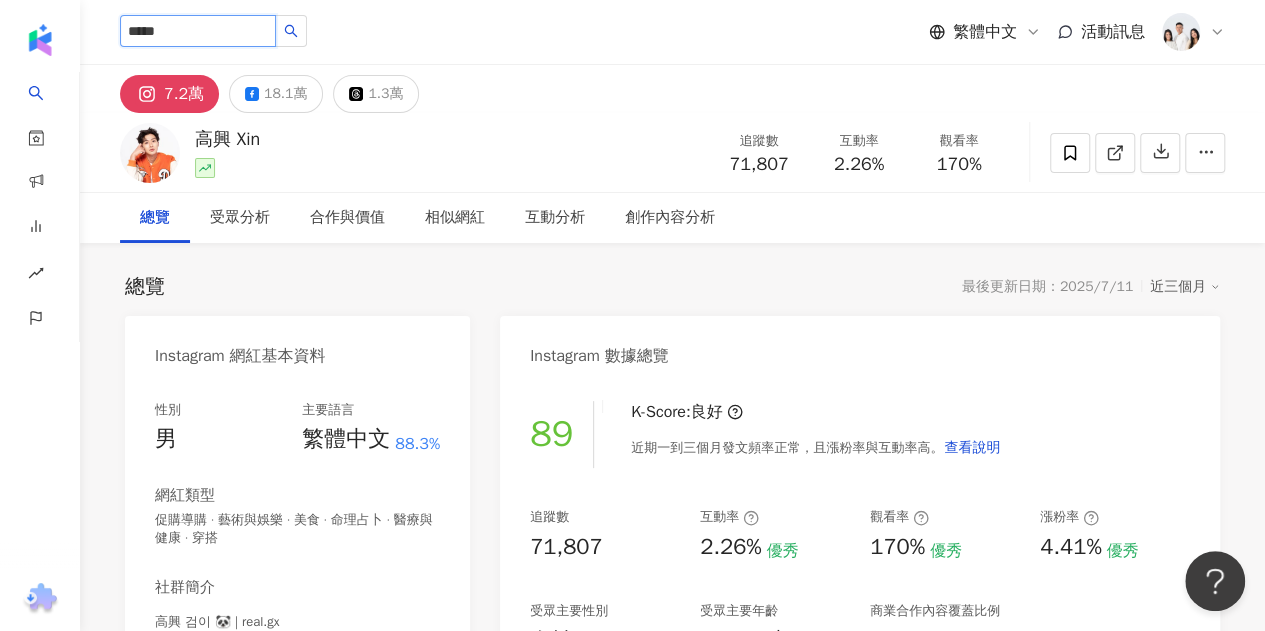 type on "****" 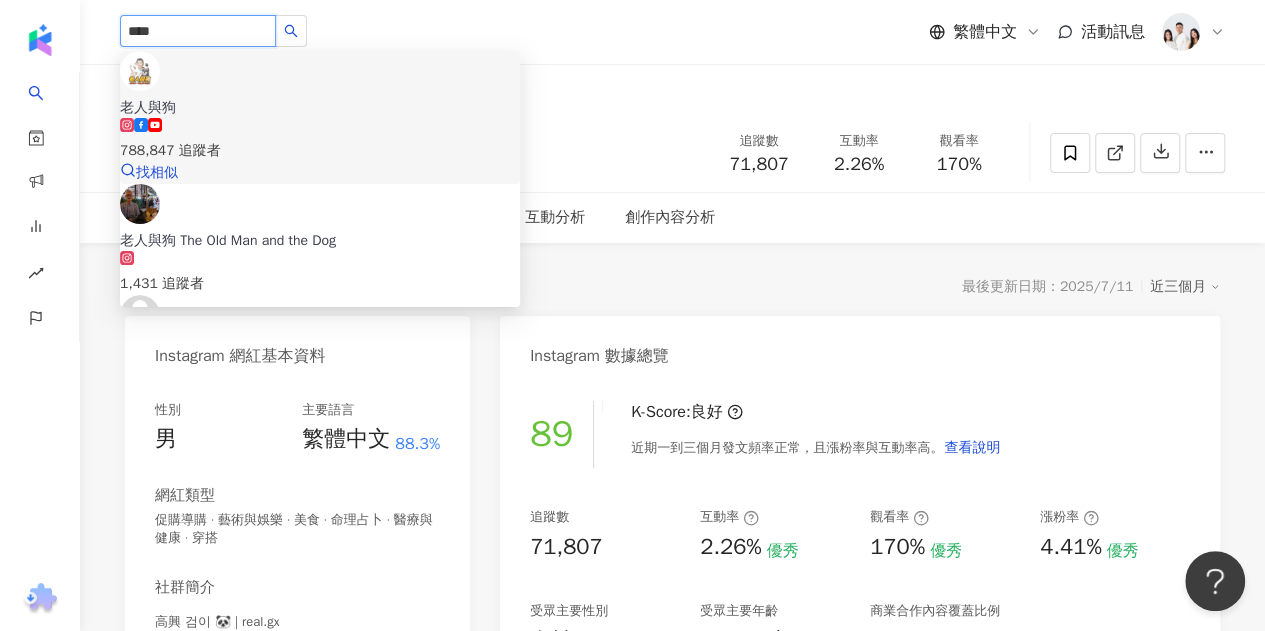 click on "老人與狗 788,847   追蹤者" at bounding box center (320, 130) 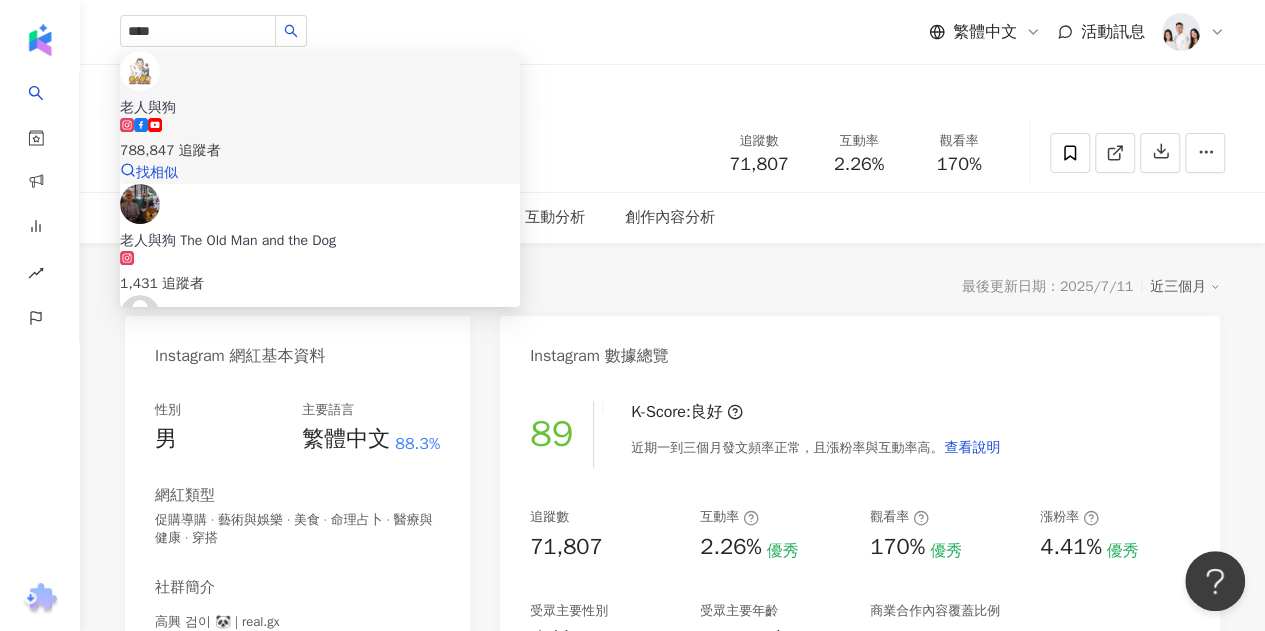 type 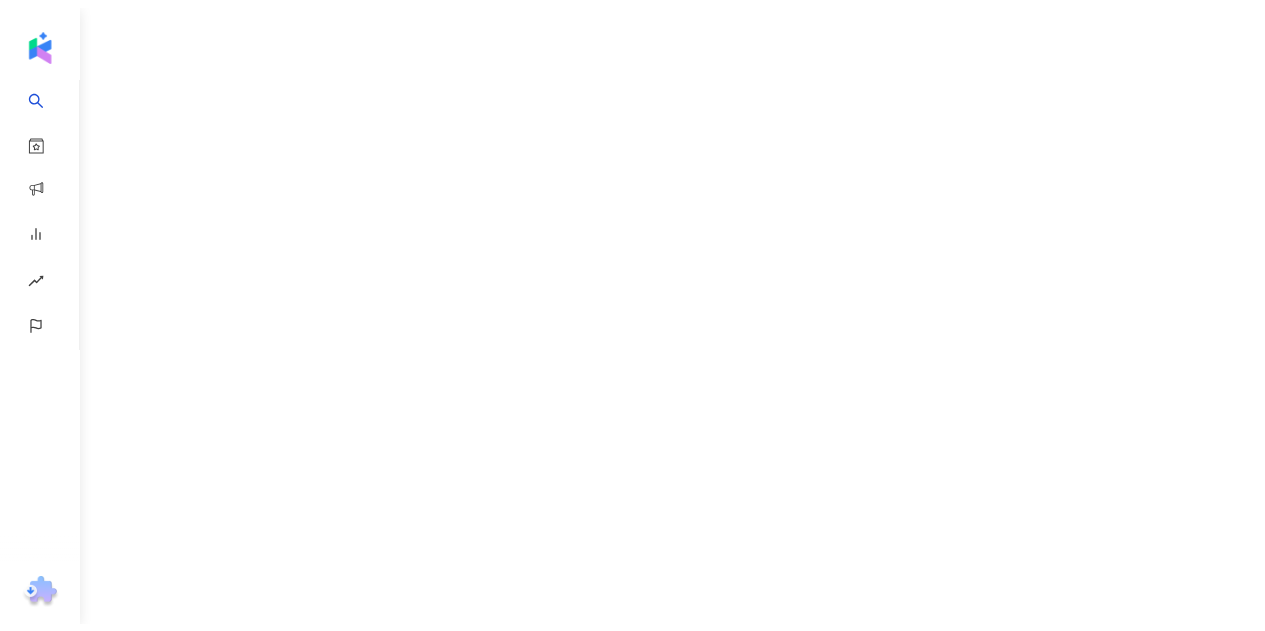 scroll, scrollTop: 0, scrollLeft: 0, axis: both 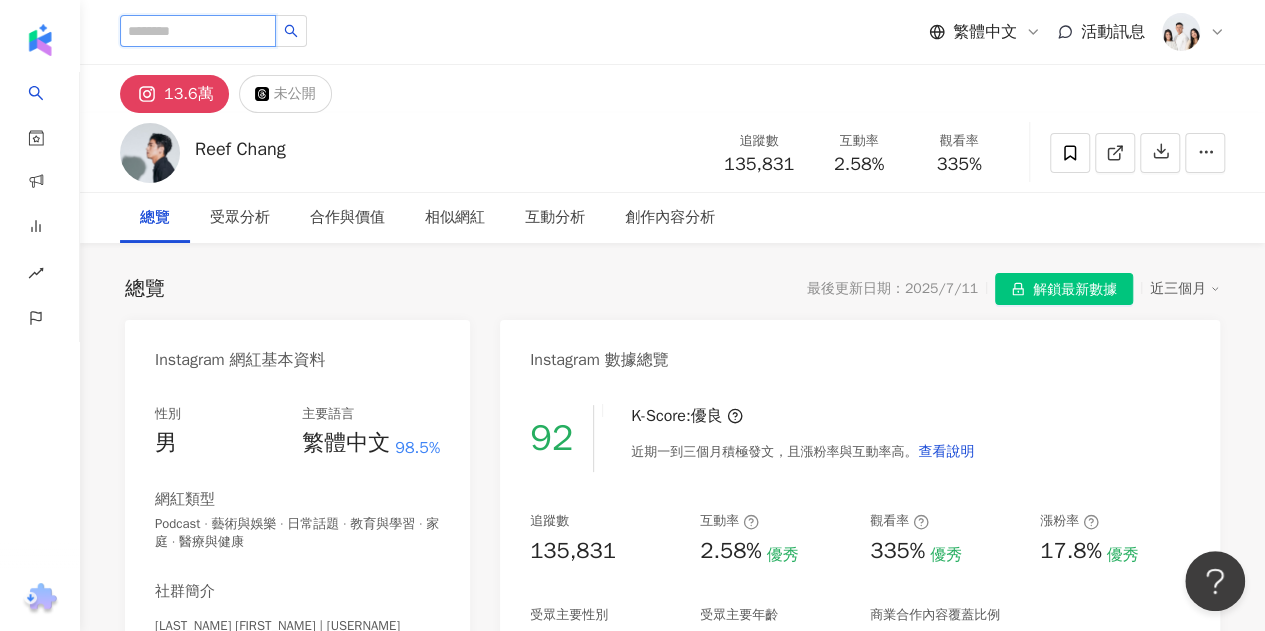click at bounding box center (198, 31) 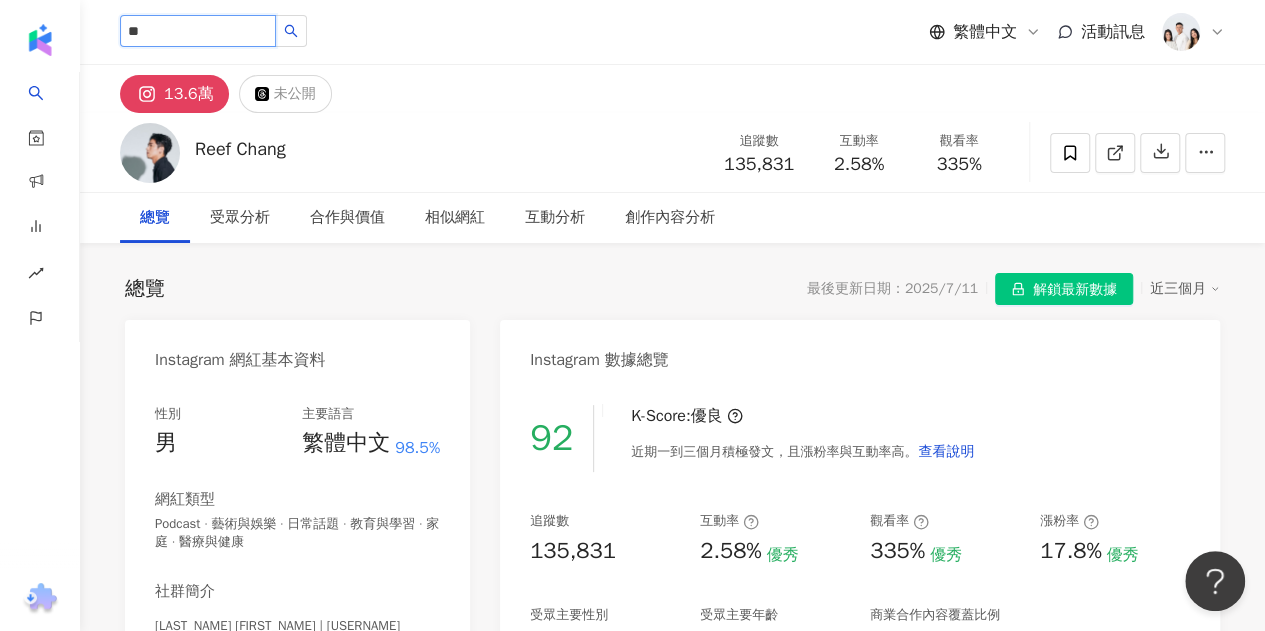 type on "*" 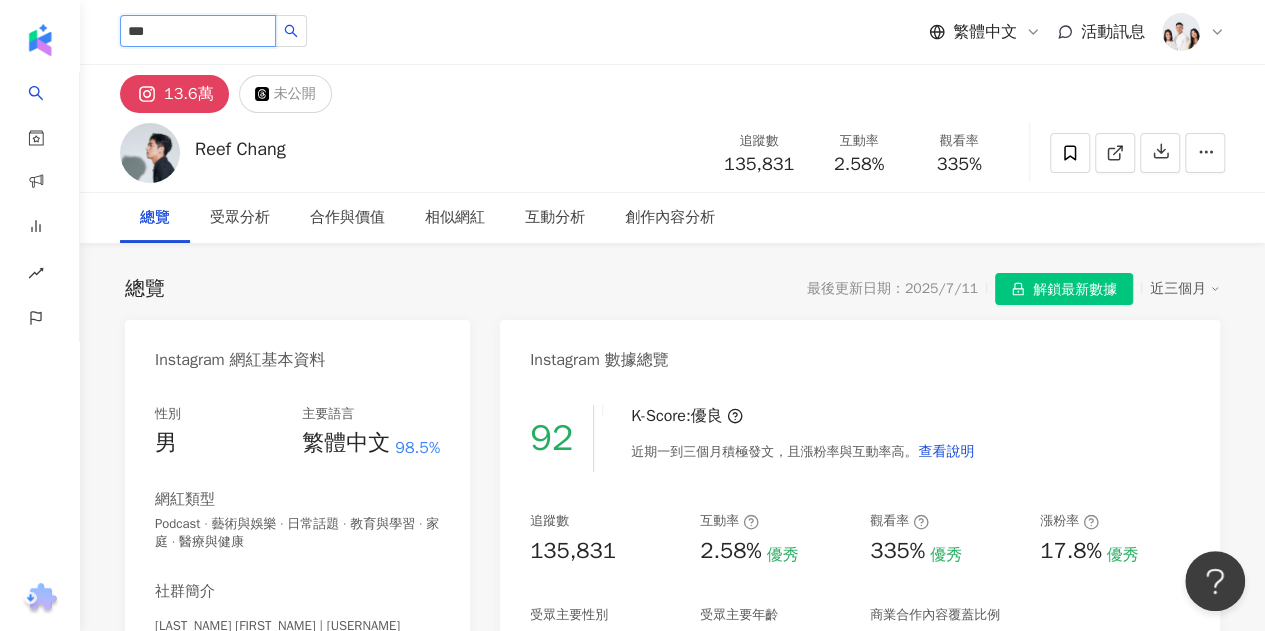 type on "**" 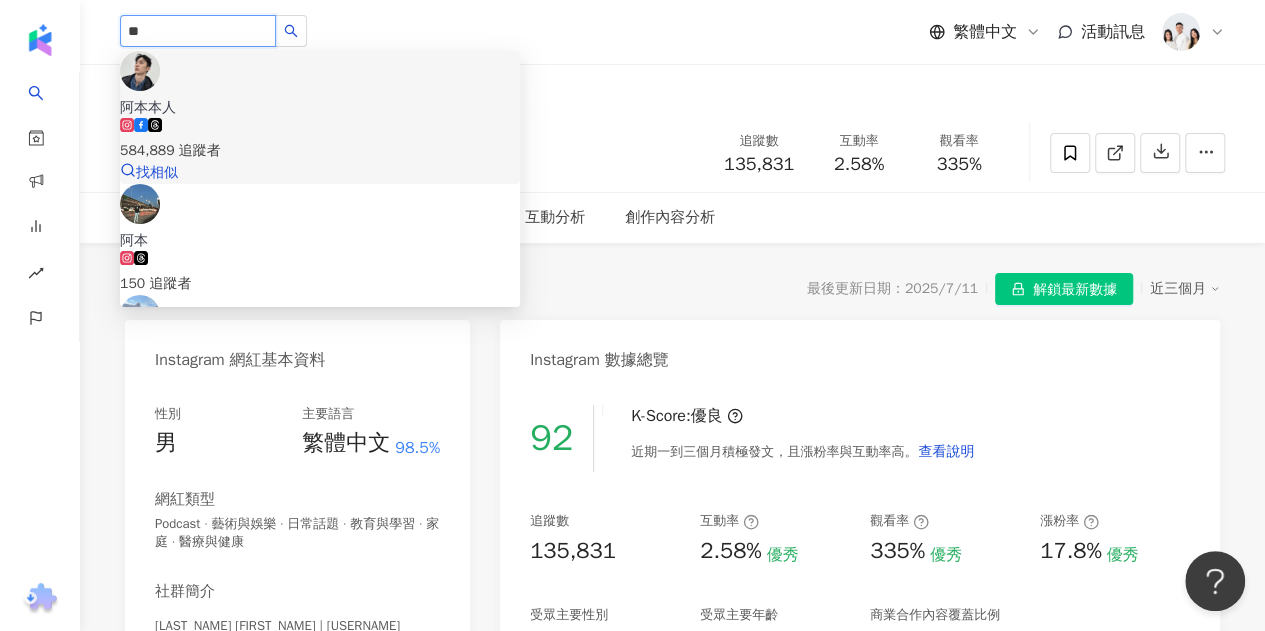 click on "584,889   追蹤者" at bounding box center (320, 140) 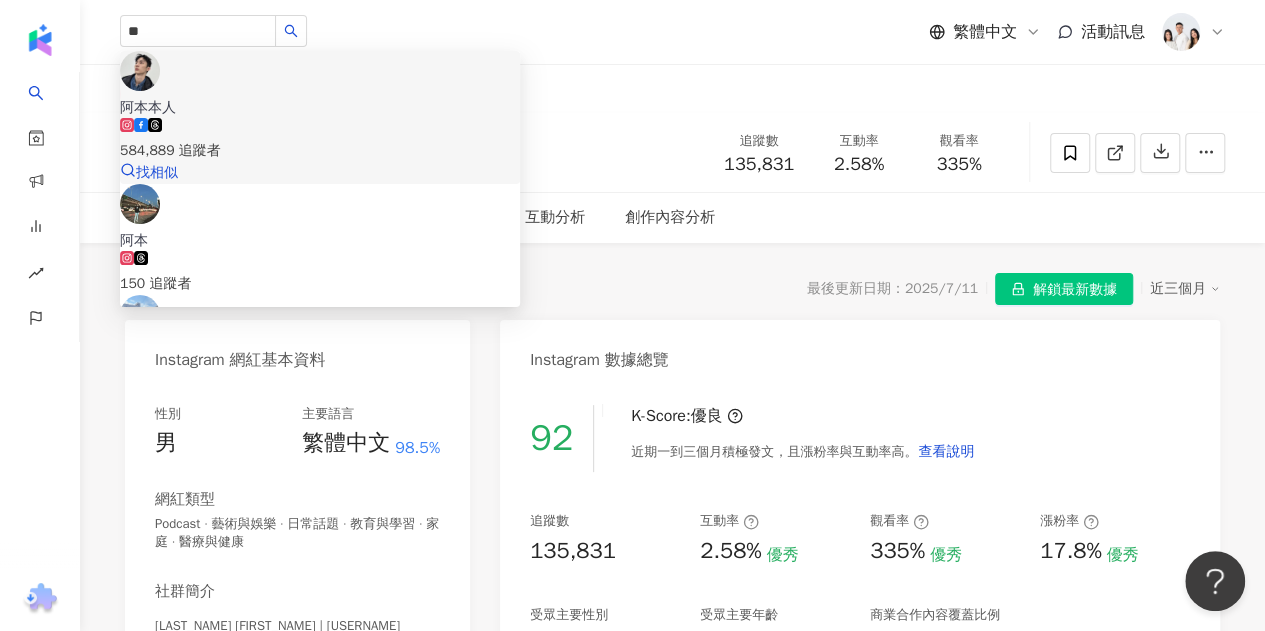 type 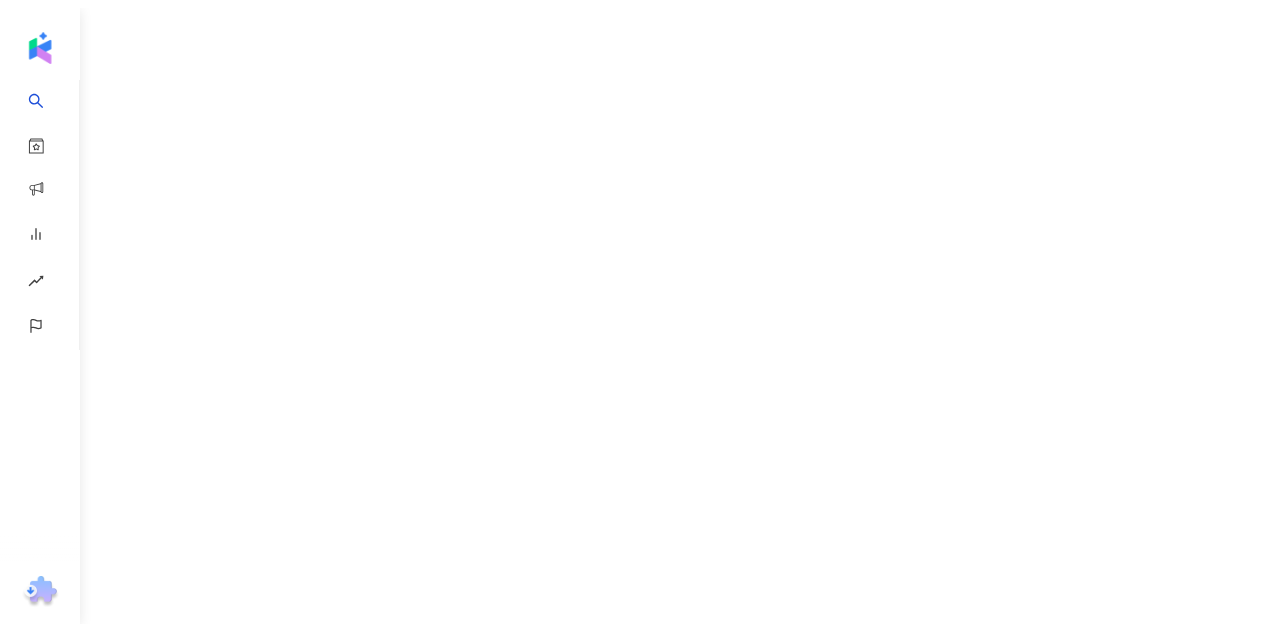 scroll, scrollTop: 0, scrollLeft: 0, axis: both 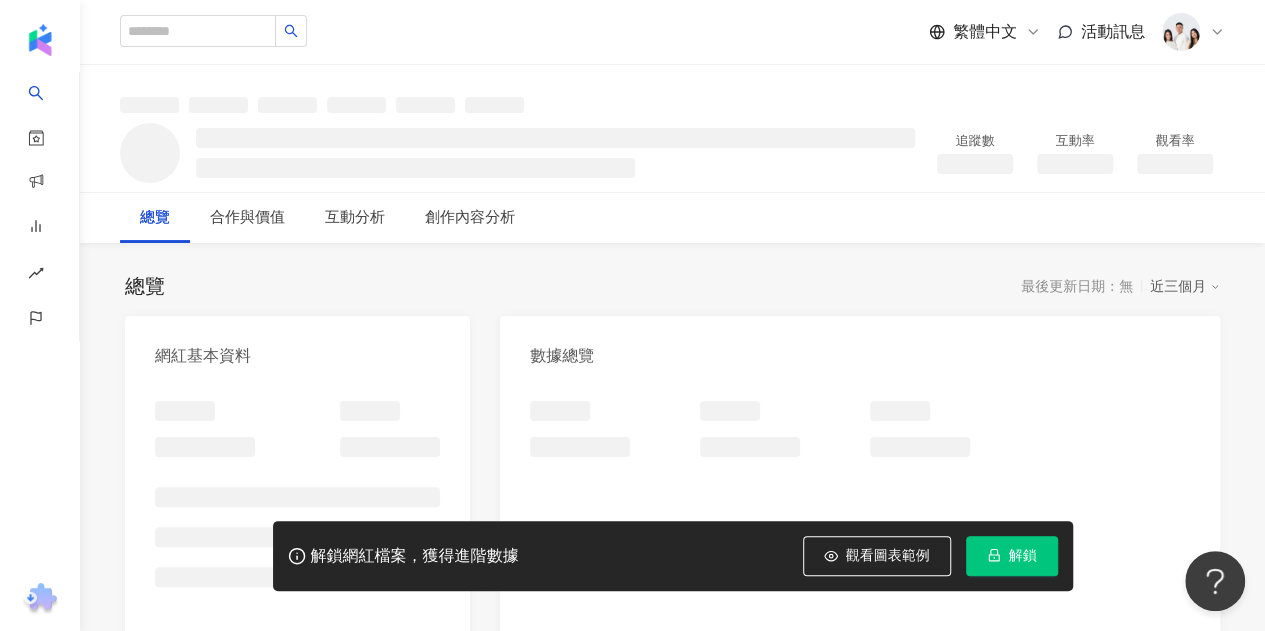 click on "解鎖" at bounding box center (1023, 556) 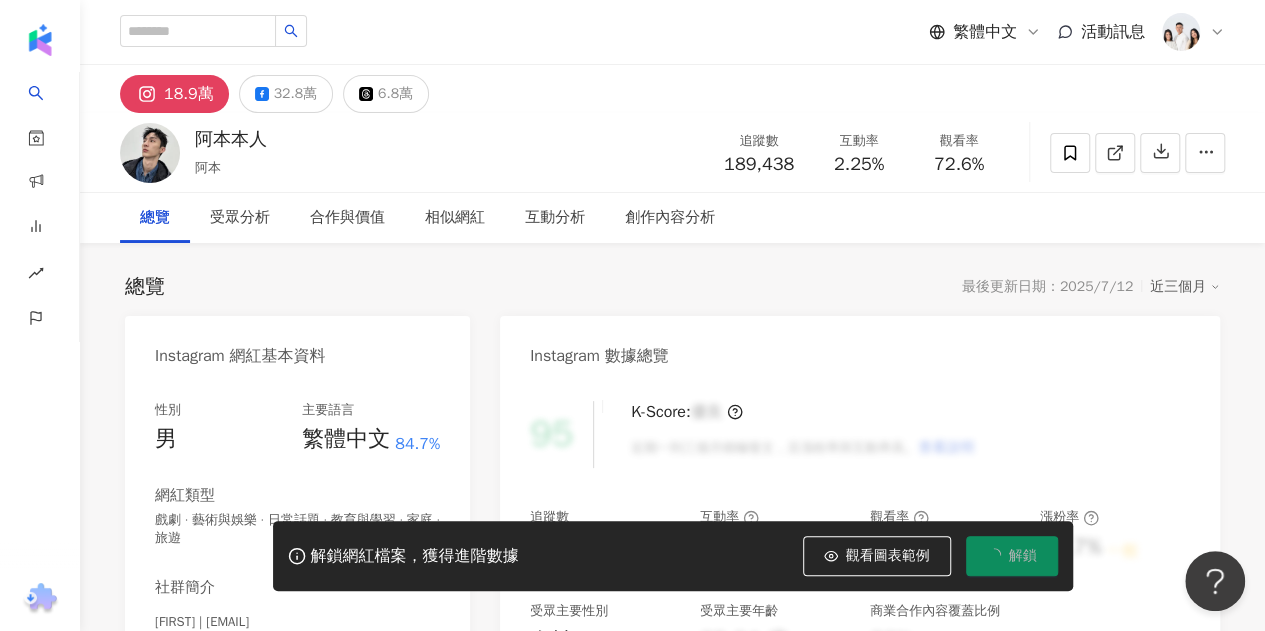click on "解鎖" at bounding box center (1012, 556) 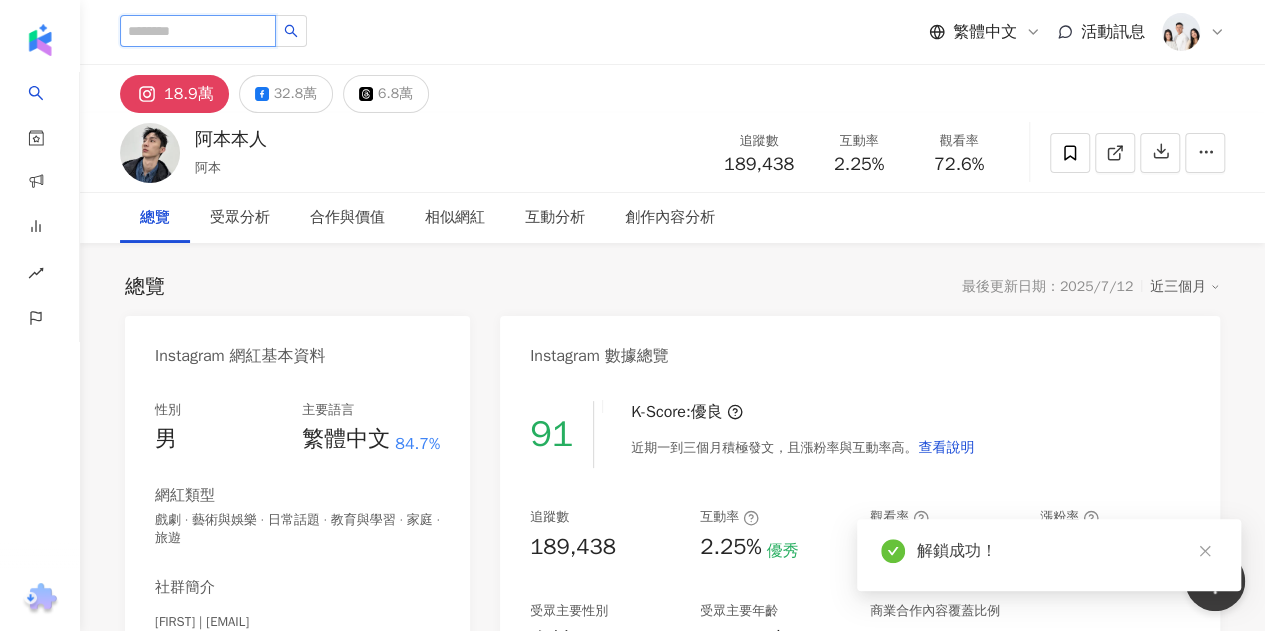 click at bounding box center [198, 31] 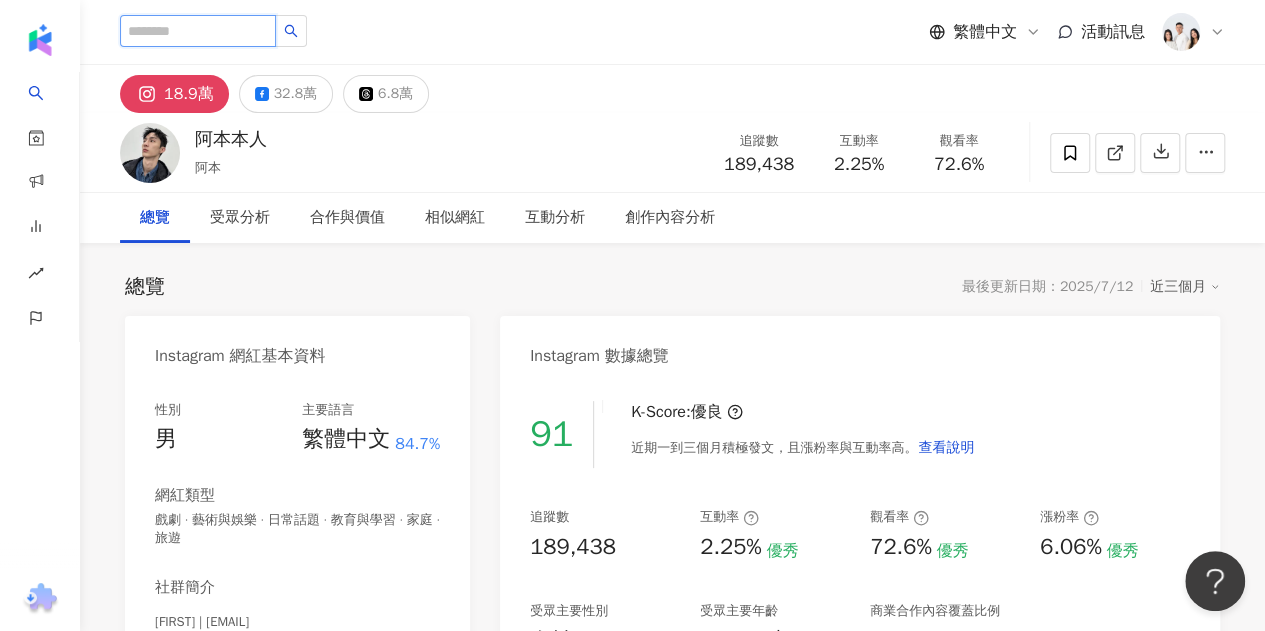 paste on "*****" 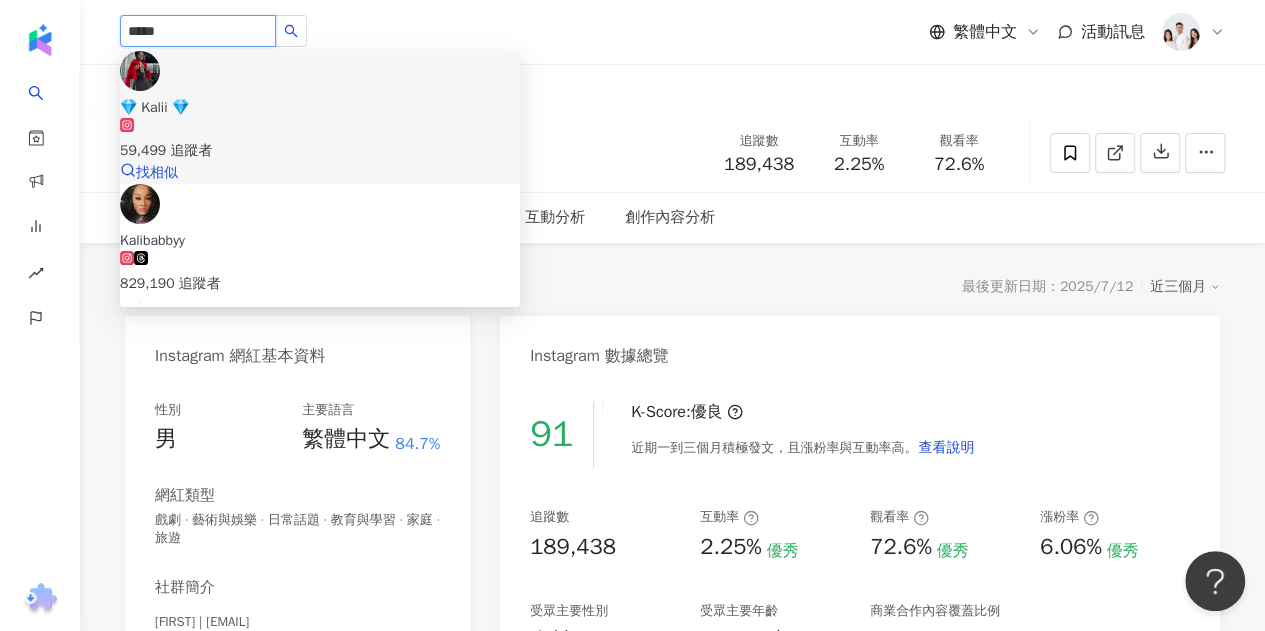 click on "💎 Kalii 💎" at bounding box center (320, 108) 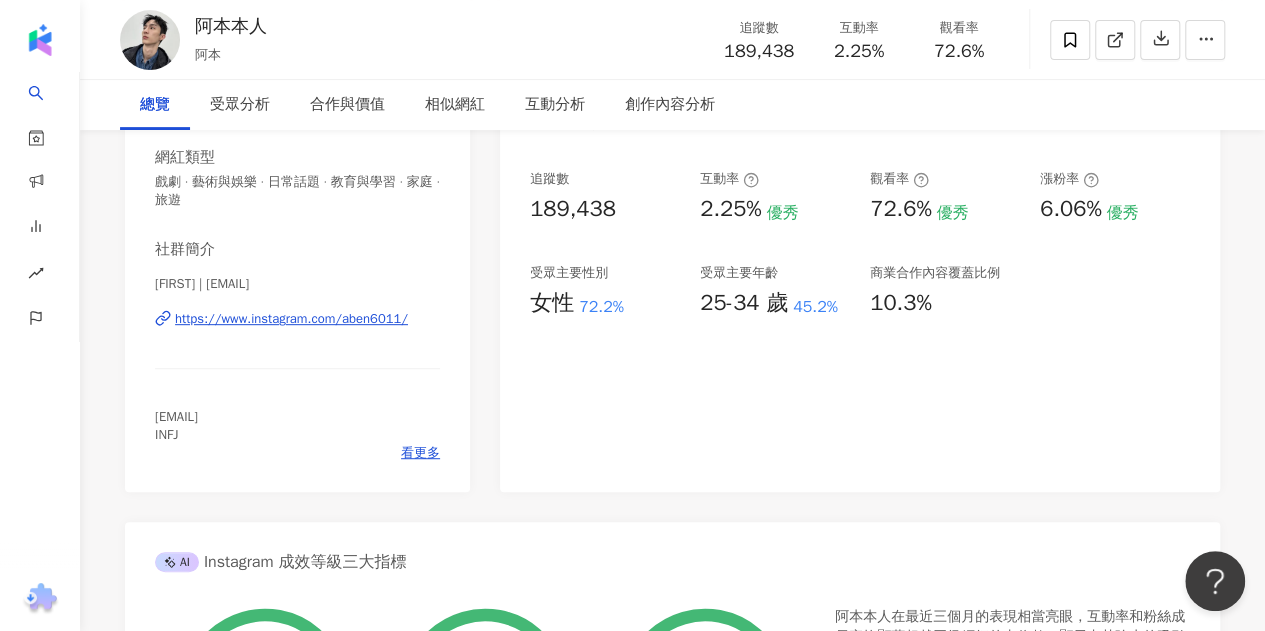 scroll, scrollTop: 0, scrollLeft: 0, axis: both 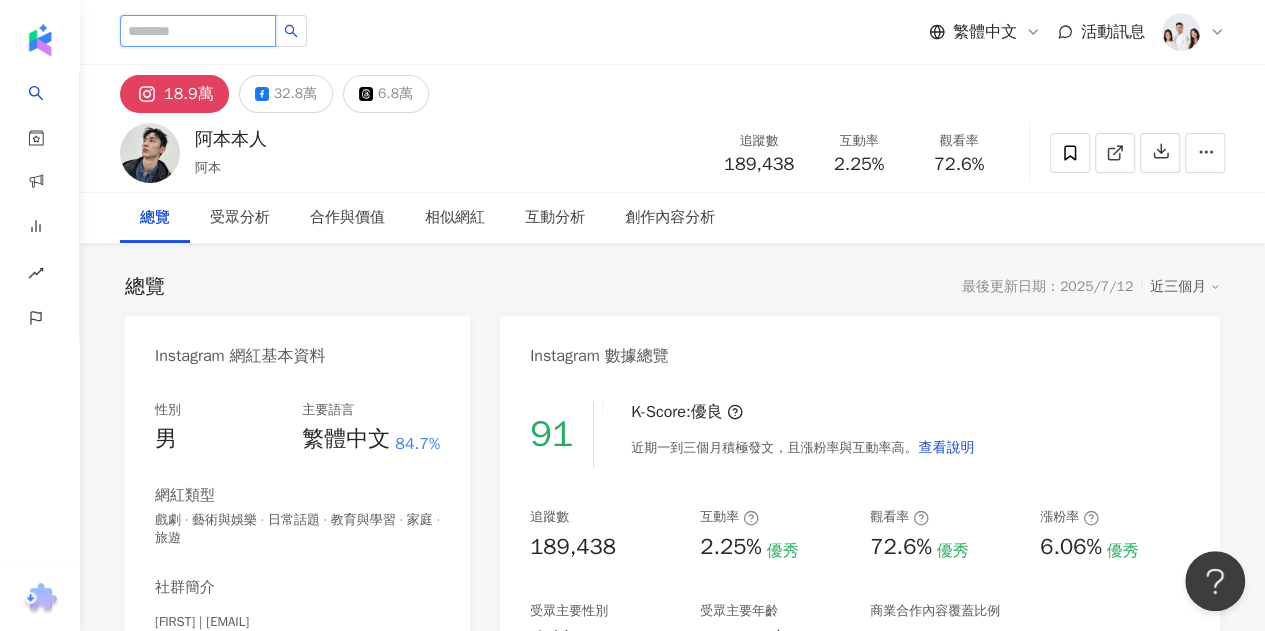 click at bounding box center (198, 31) 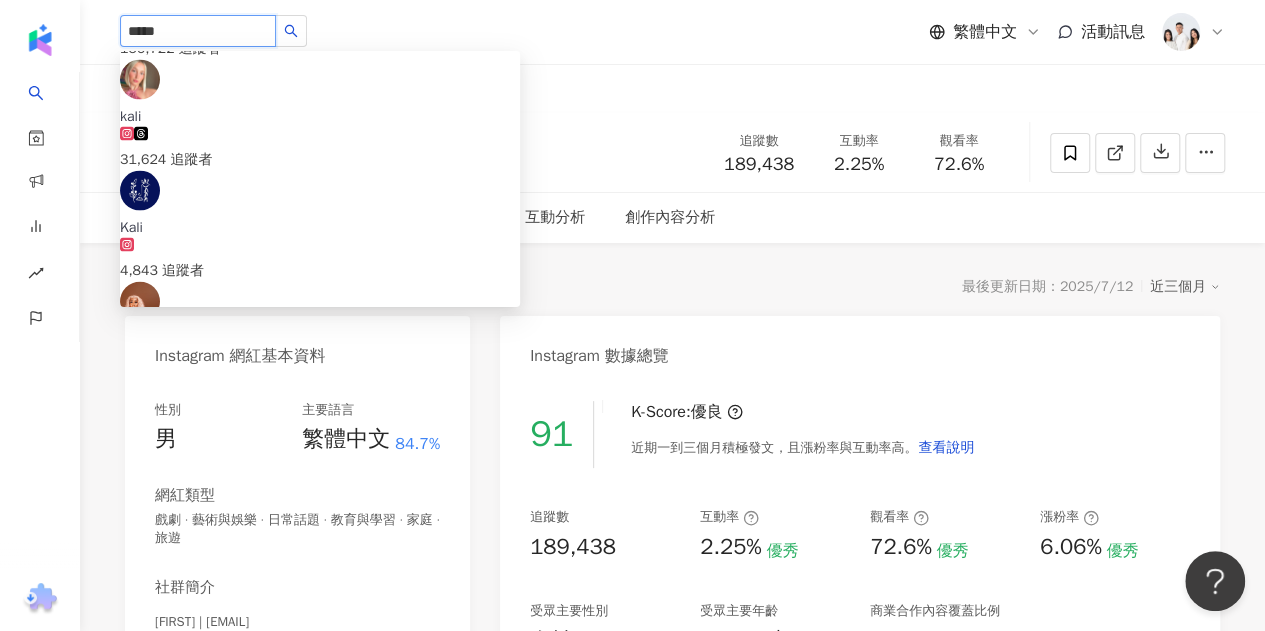 scroll, scrollTop: 2300, scrollLeft: 0, axis: vertical 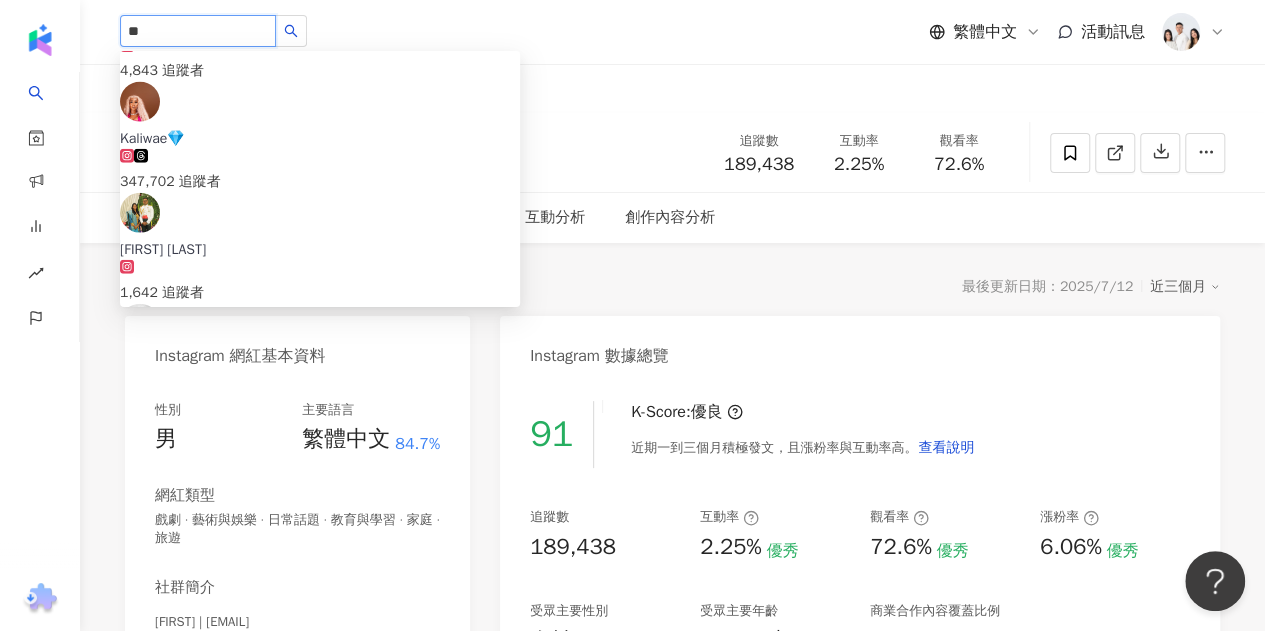 type on "*" 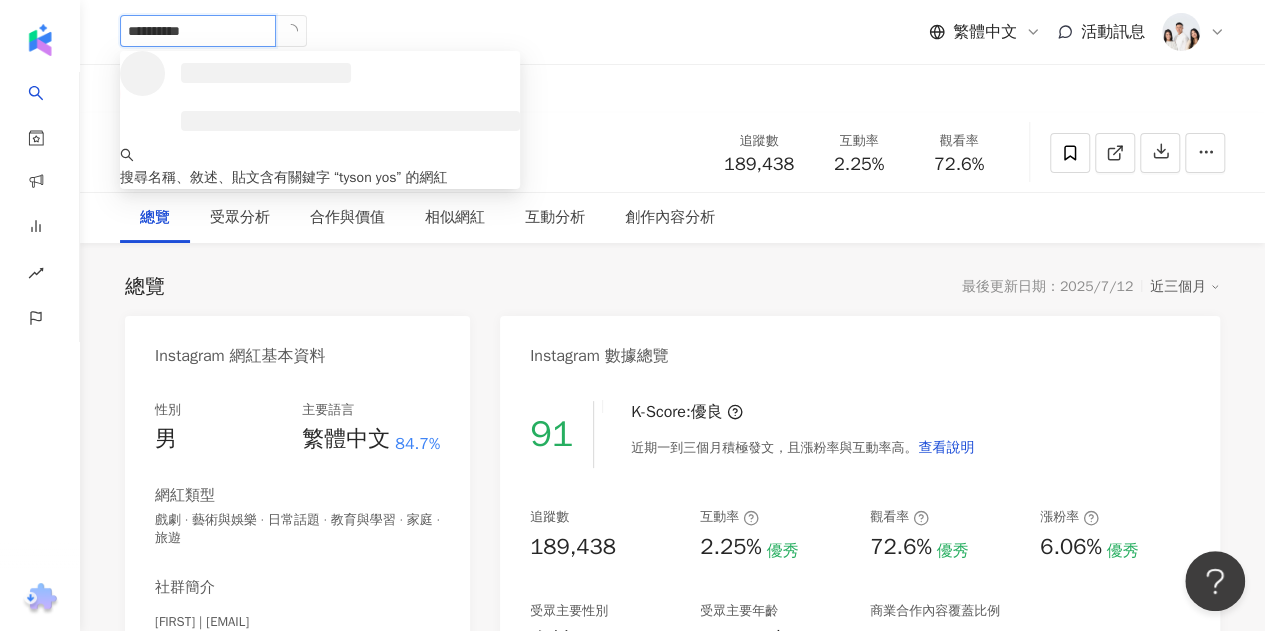scroll, scrollTop: 0, scrollLeft: 0, axis: both 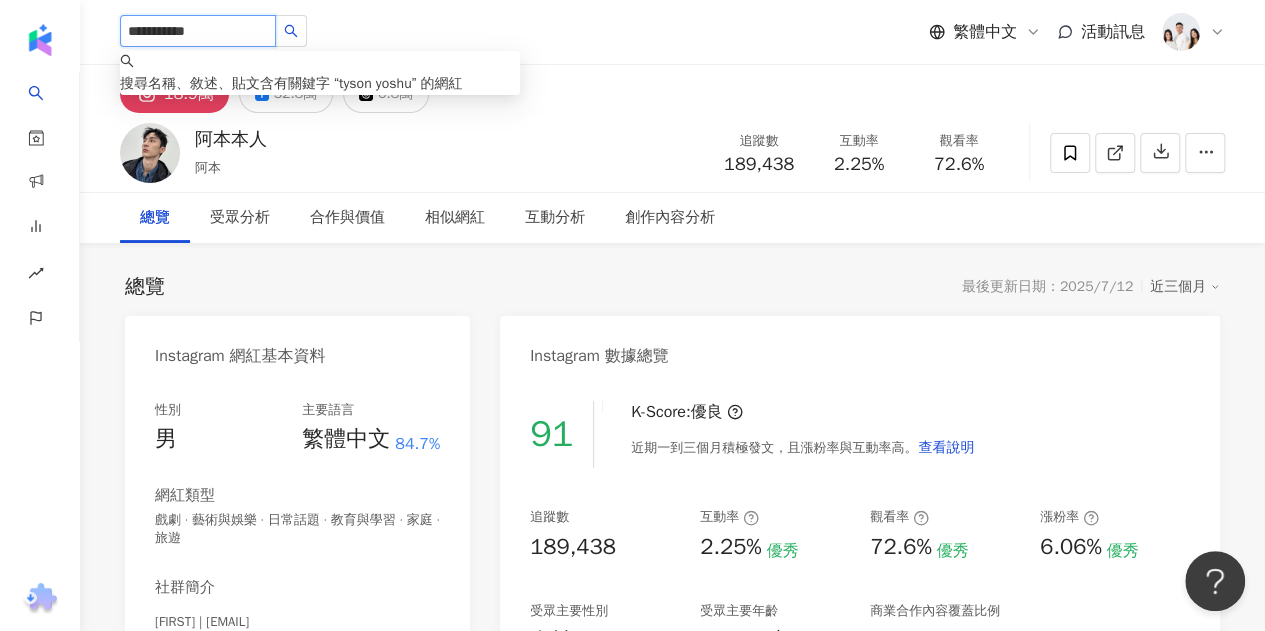 type on "**********" 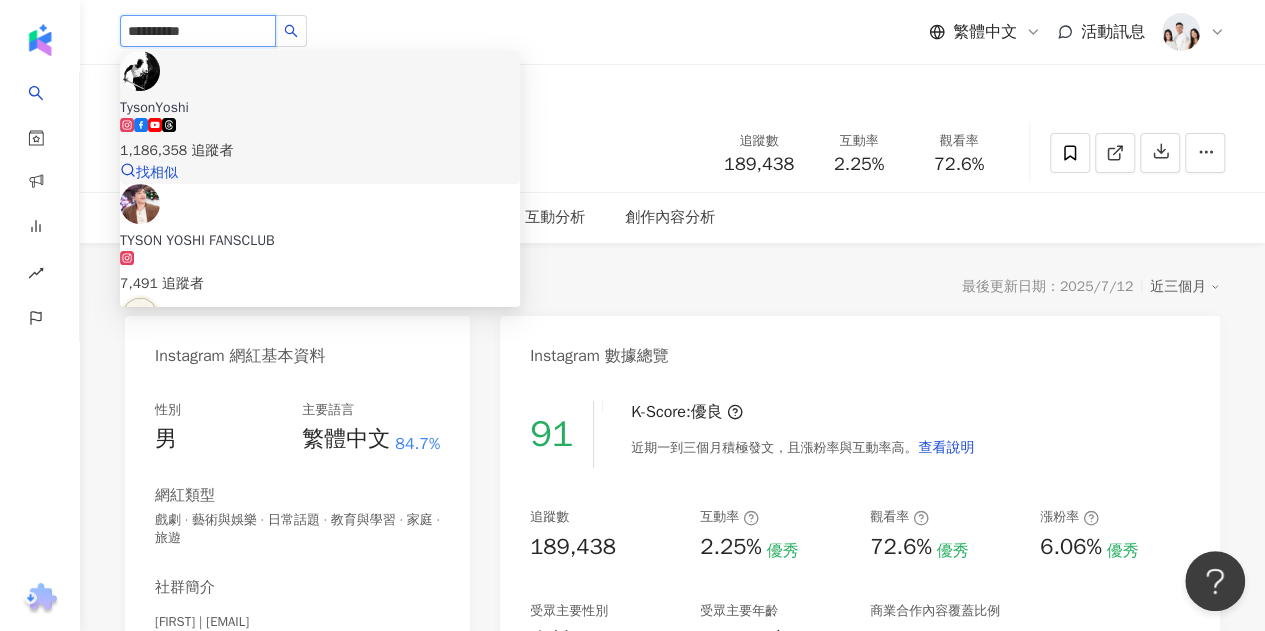 click on "TysonYoshi 1,186,358   追蹤者" at bounding box center (320, 130) 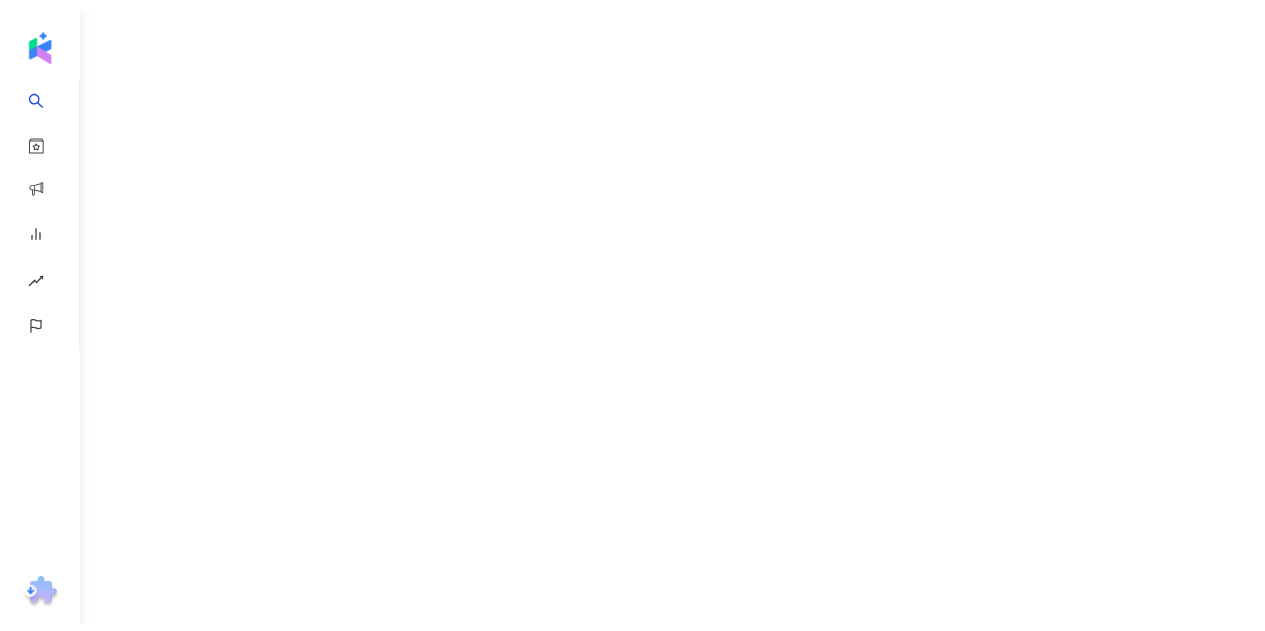 scroll, scrollTop: 0, scrollLeft: 0, axis: both 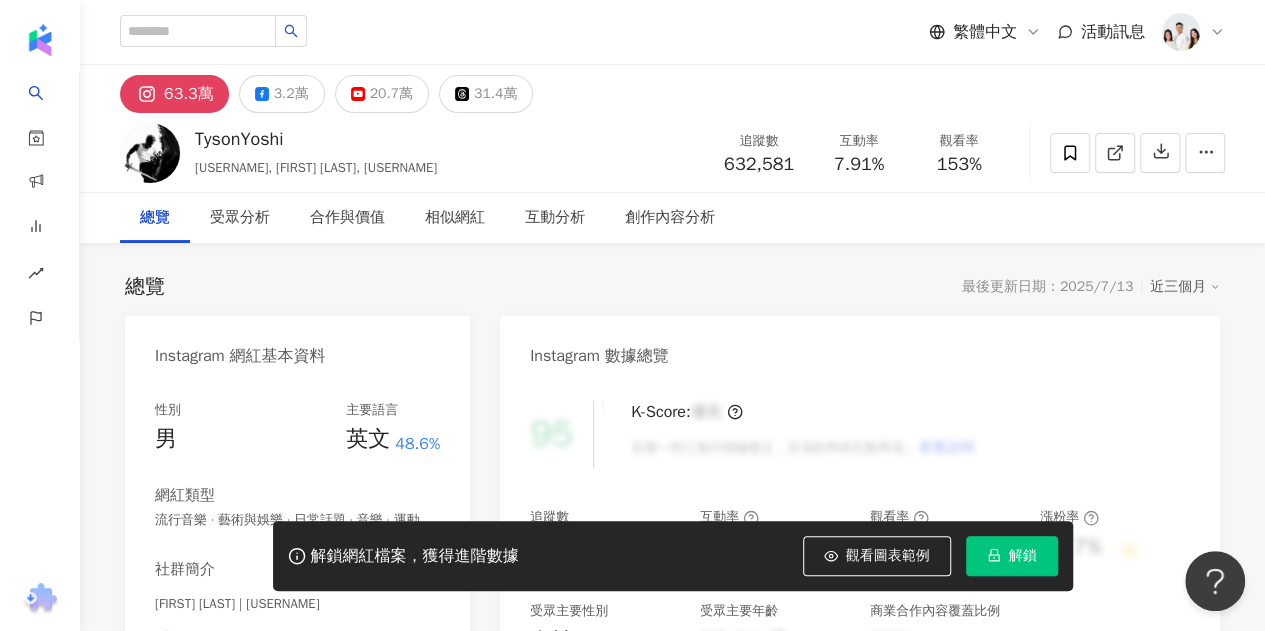 click on "總覽 最後更新日期：2025/7/13 近三個月 Instagram 網紅基本資料 性別   男 主要語言   英文 48.6% 網紅類型 流行音樂 · 藝術與娛樂 · 日常話題 · 音樂 · 運動 社群簡介 Tyson Yoshi | tysonyoshi https://www.instagram.com/tysonyoshi/ @triplet.world @justkiddinghkltd 看更多 Instagram 數據總覽 95 K-Score :   優良 近期一到三個月積極發文，且漲粉率與互動率高。 查看說明 追蹤數   632,581 互動率   7.91% 良好 觀看率   153% 不佳 漲粉率   35.7% 一般 受眾主要性別   女性 76% 受眾主要年齡   25-34 歲 76% 商業合作內容覆蓋比例   30% AI Instagram 成效等級三大指標 互動率 7.91% 良好 同等級網紅的互動率中位數為  0.19% 觀看率 153% 不佳 同等級網紅的觀看率中位數為  35.5% 漲粉率 35.7% 一般 同等級網紅的漲粉率中位數為  0.8% 成效等級 ： 優秀 良好 普通 不佳 Instagram 成長趨勢分析 追蹤數   632,581 漲粉數   28,830 漲粉率   35.7%" at bounding box center [672, 1027] 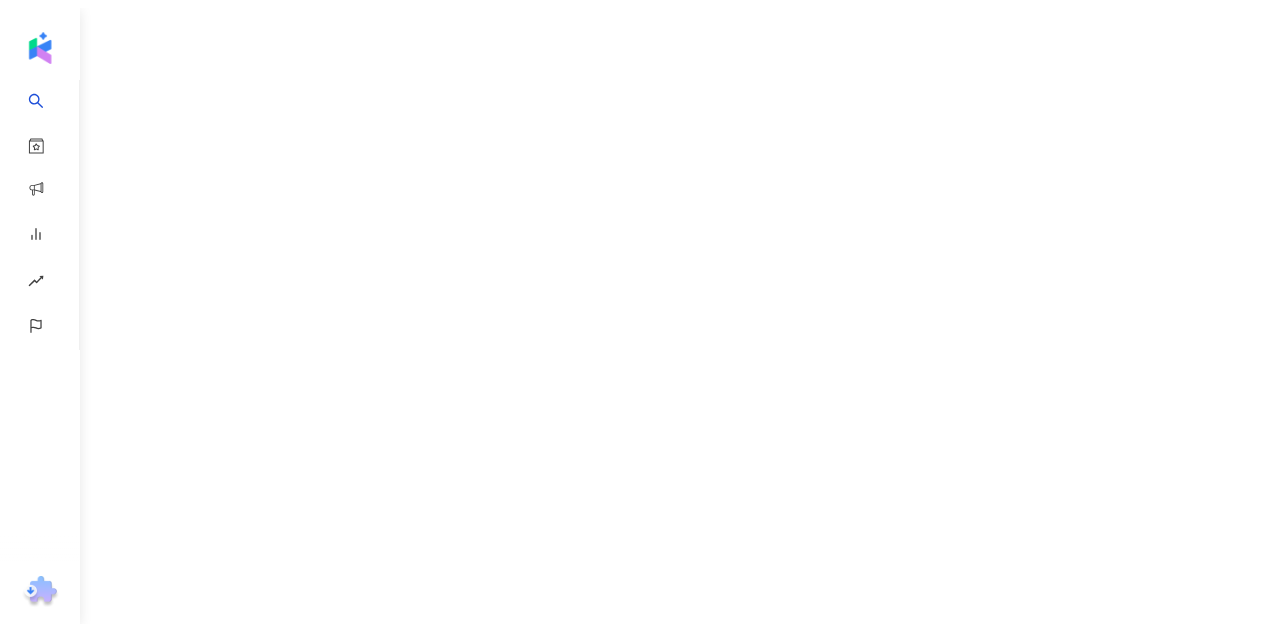 scroll, scrollTop: 0, scrollLeft: 0, axis: both 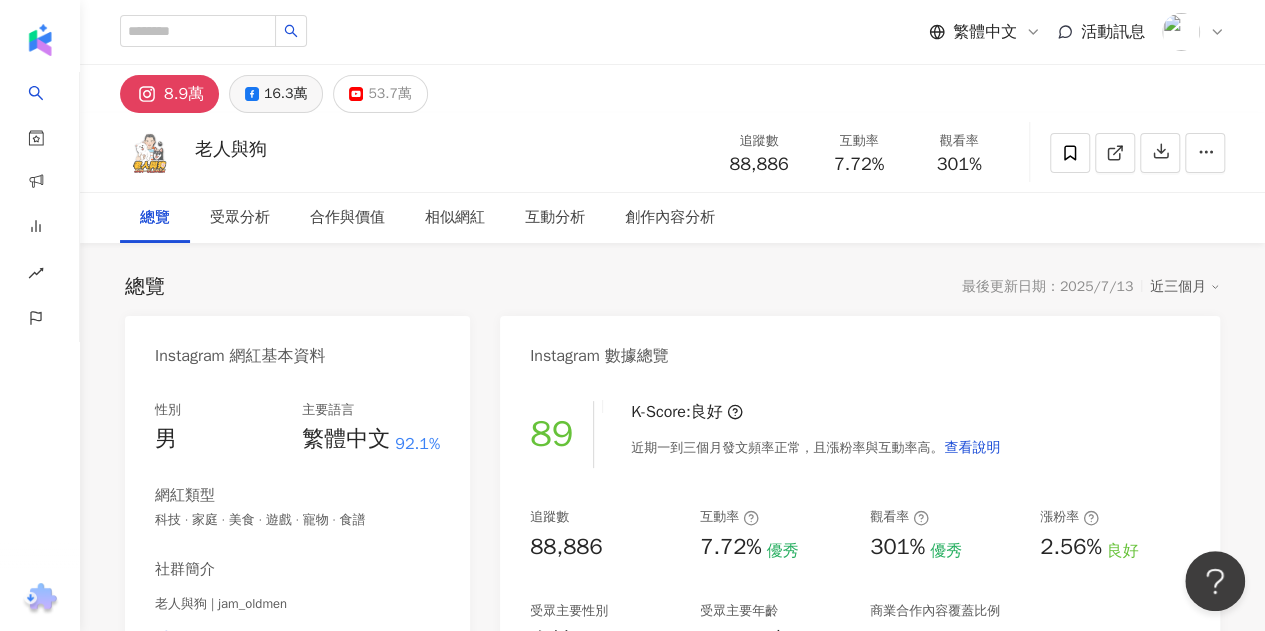 click on "16.3萬" at bounding box center (285, 94) 